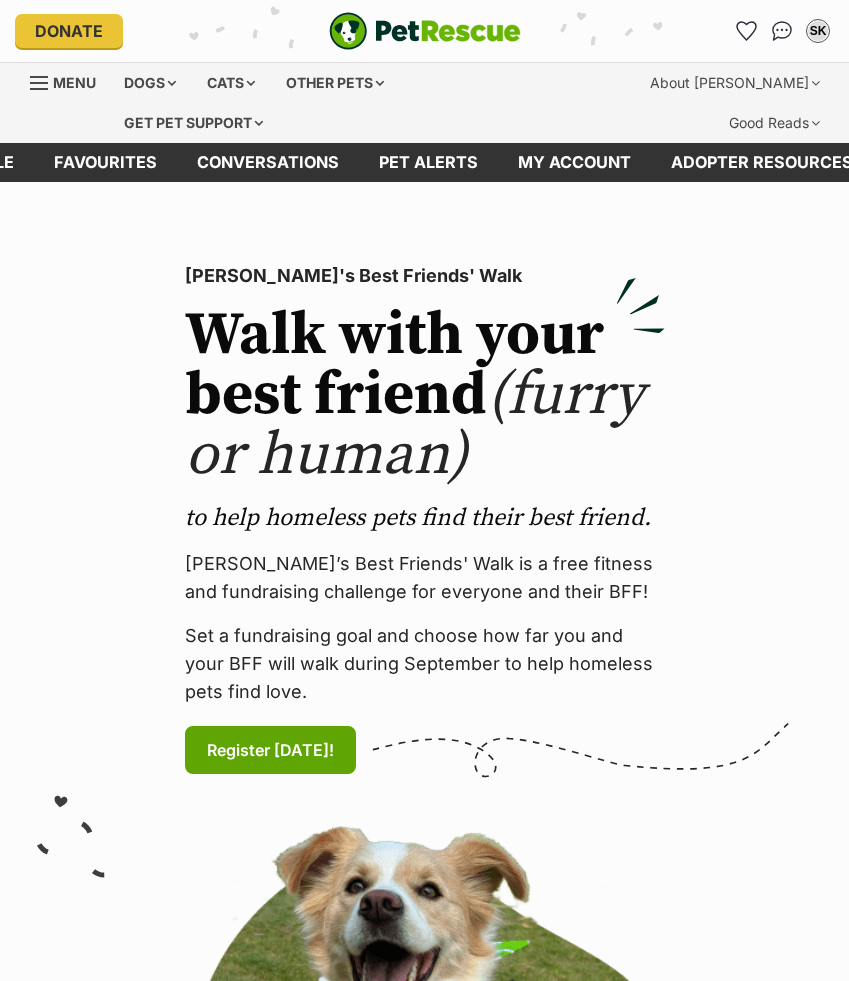 scroll, scrollTop: 0, scrollLeft: 0, axis: both 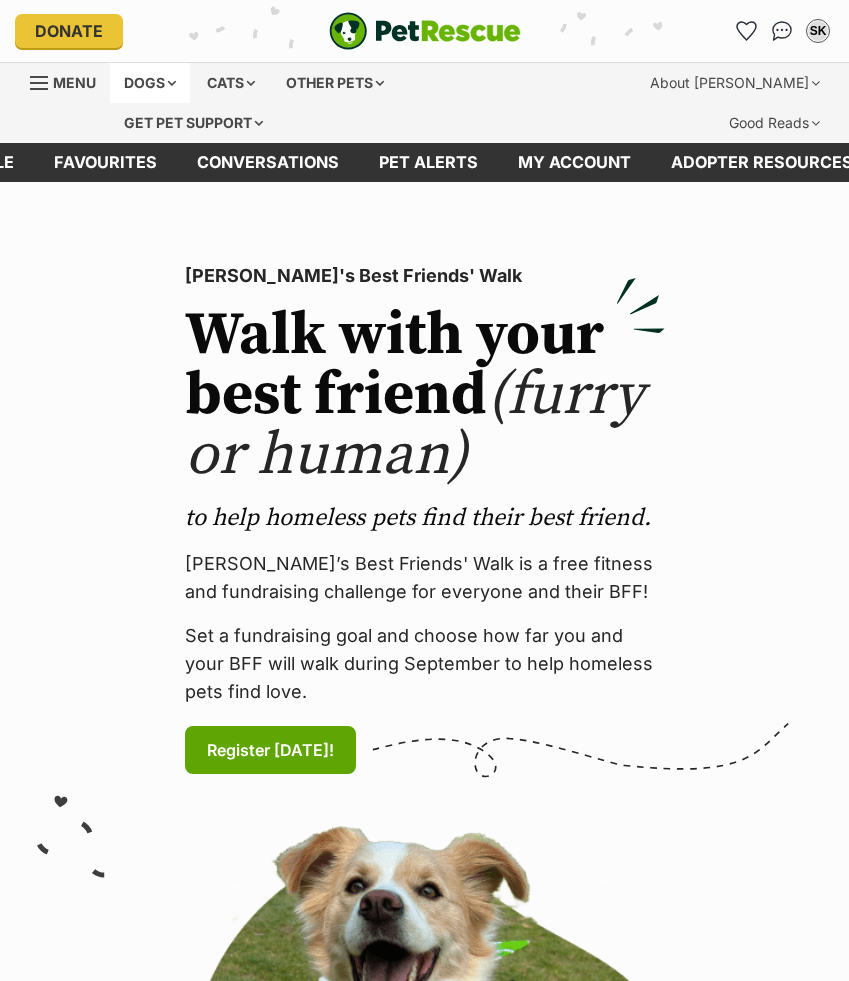 click on "Dogs" at bounding box center (150, 83) 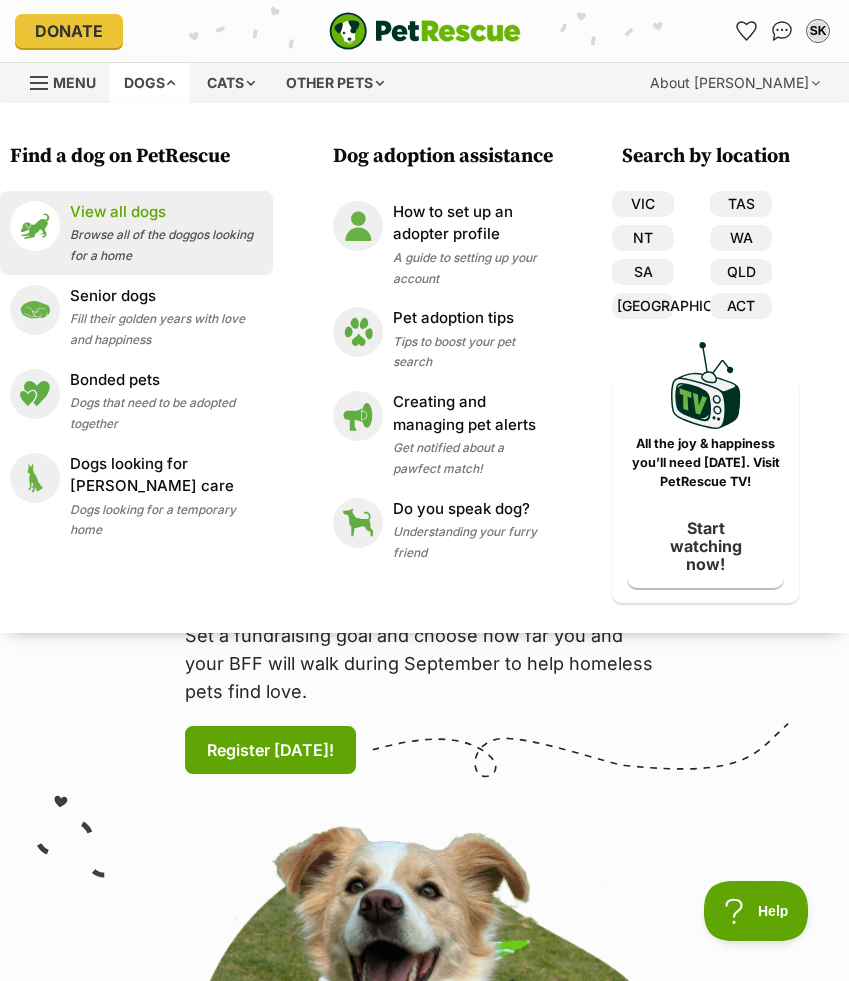 scroll, scrollTop: 0, scrollLeft: 0, axis: both 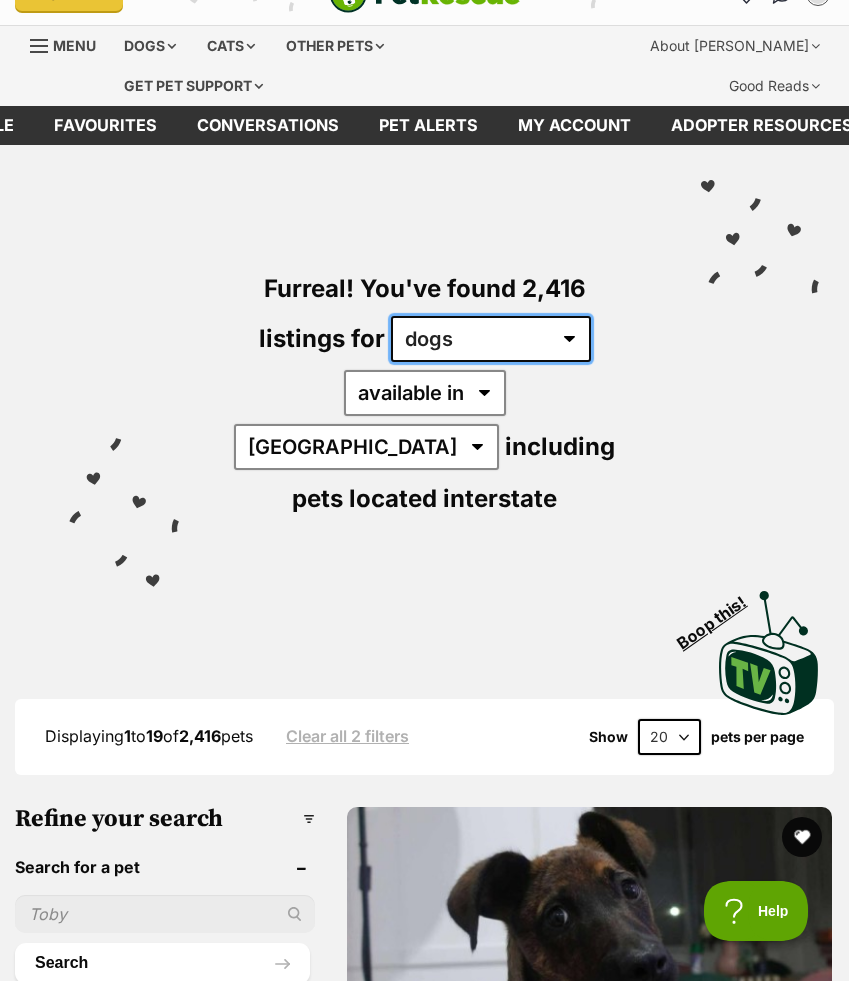 click on "any type of pet
cats
dogs
other pets" at bounding box center [491, 339] 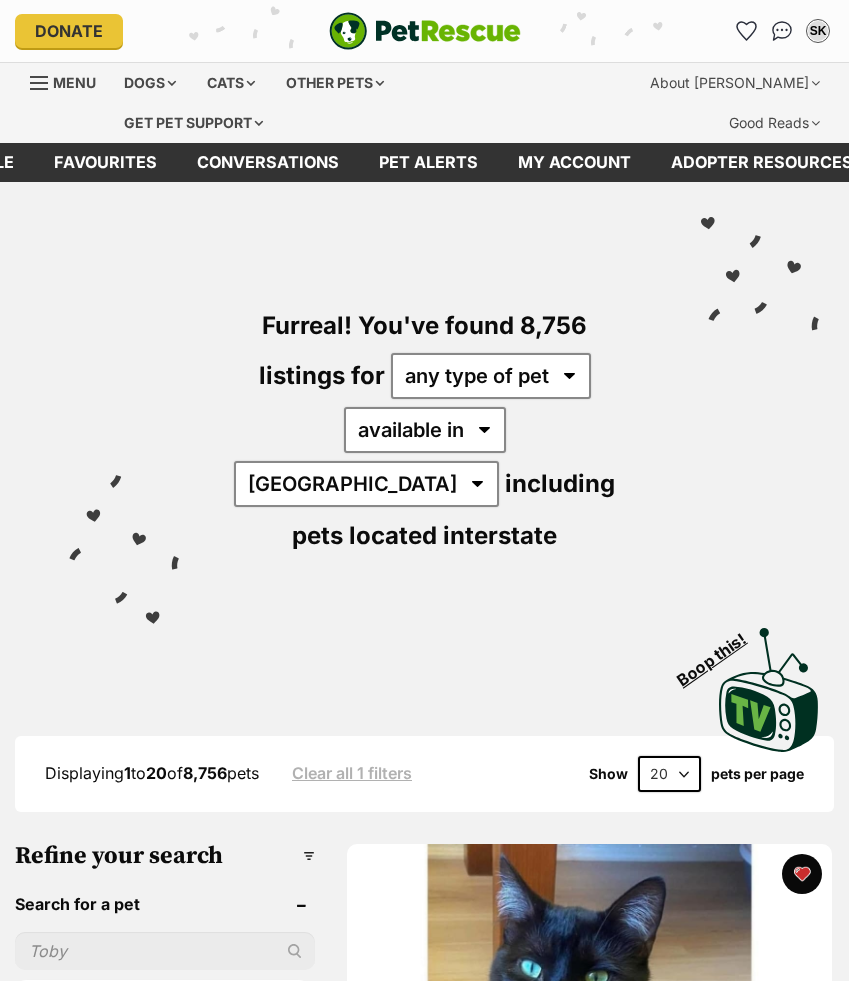 scroll, scrollTop: 0, scrollLeft: 0, axis: both 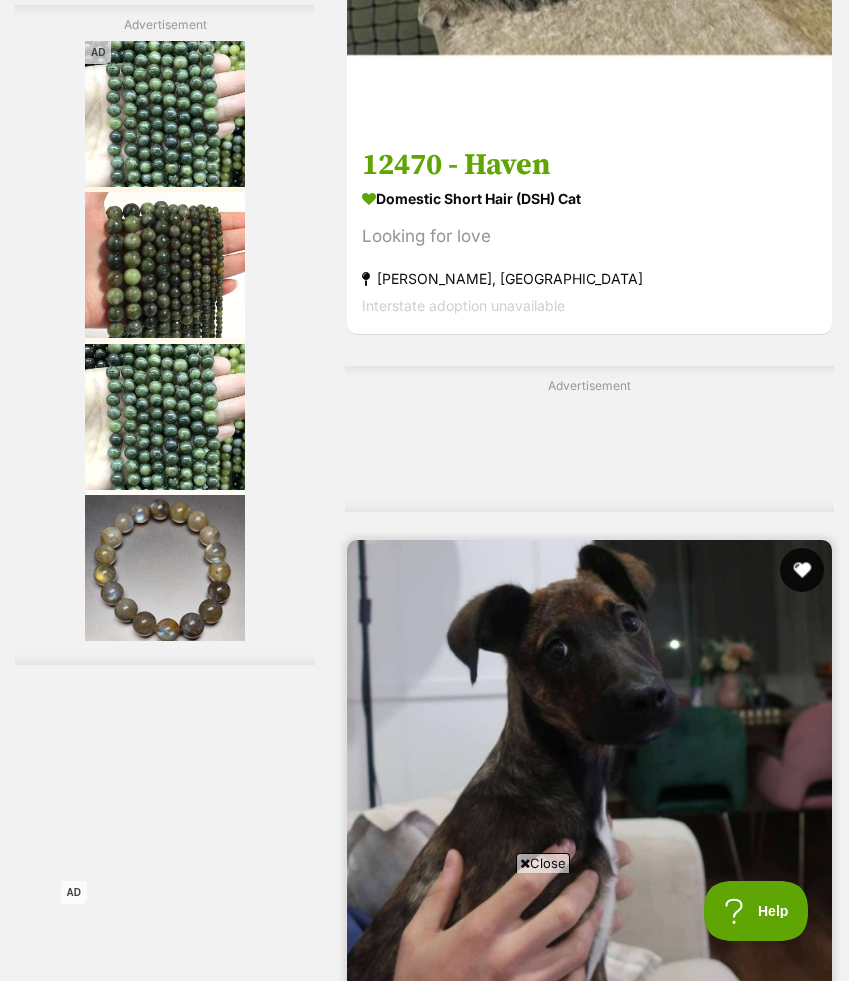 click at bounding box center (802, 570) 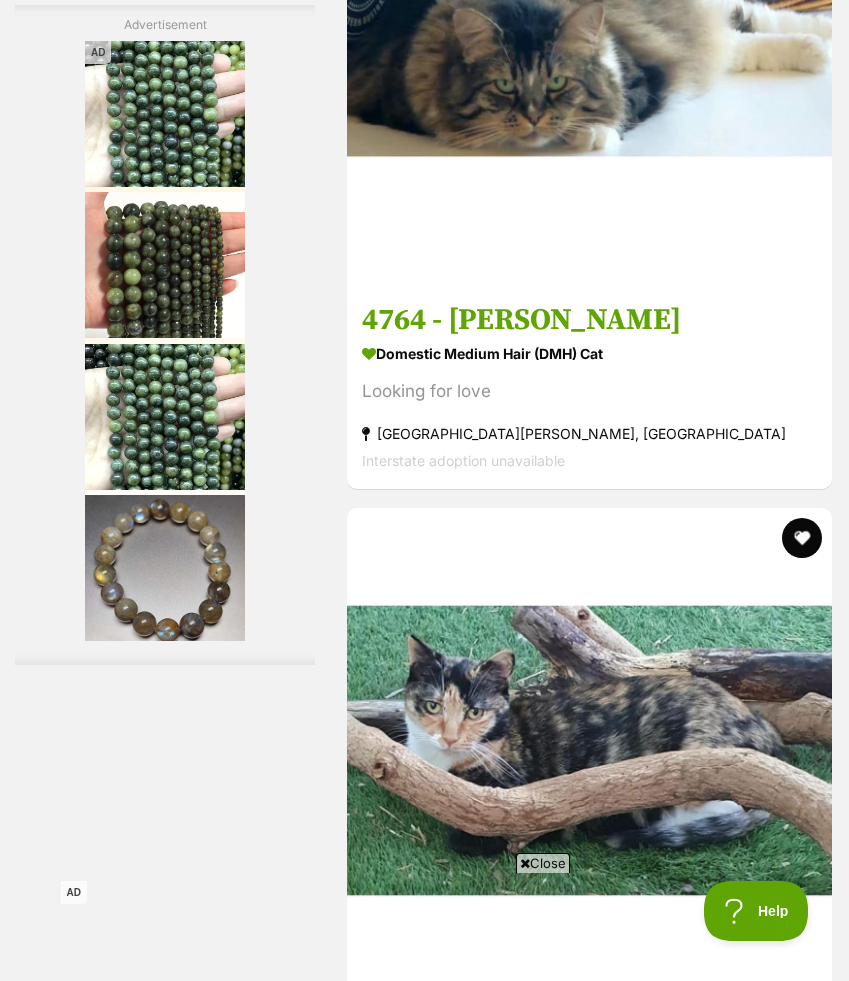 scroll, scrollTop: 7863, scrollLeft: 0, axis: vertical 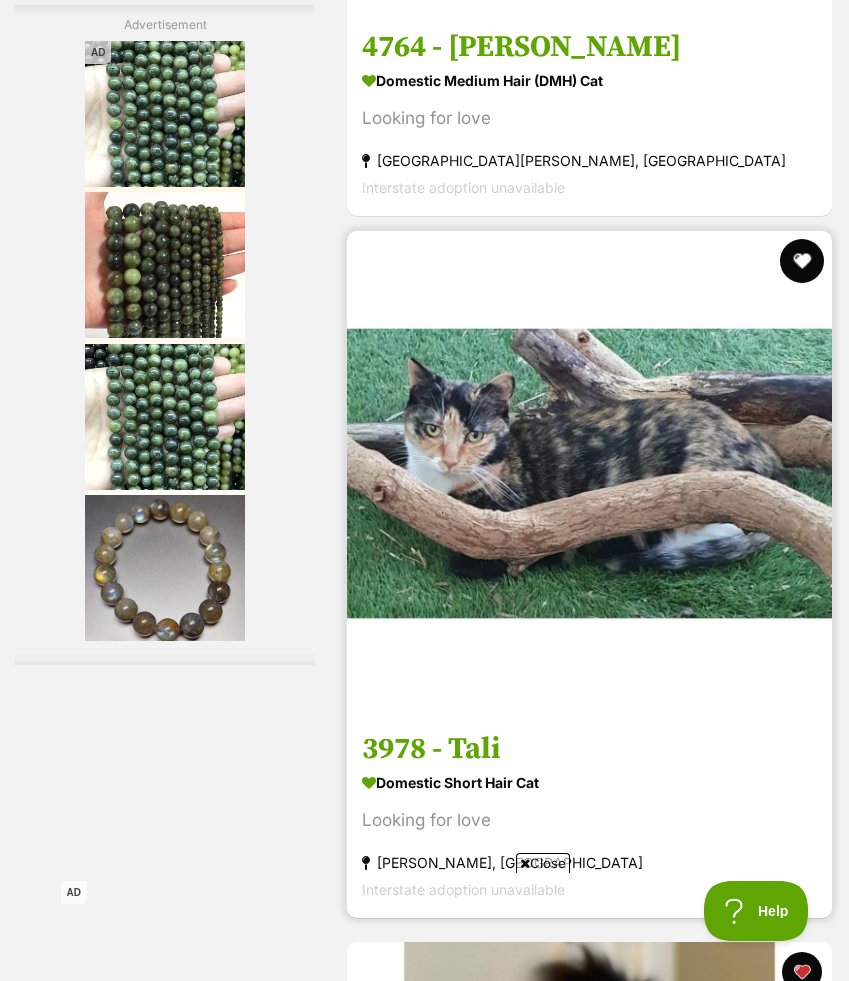 click at bounding box center (802, 261) 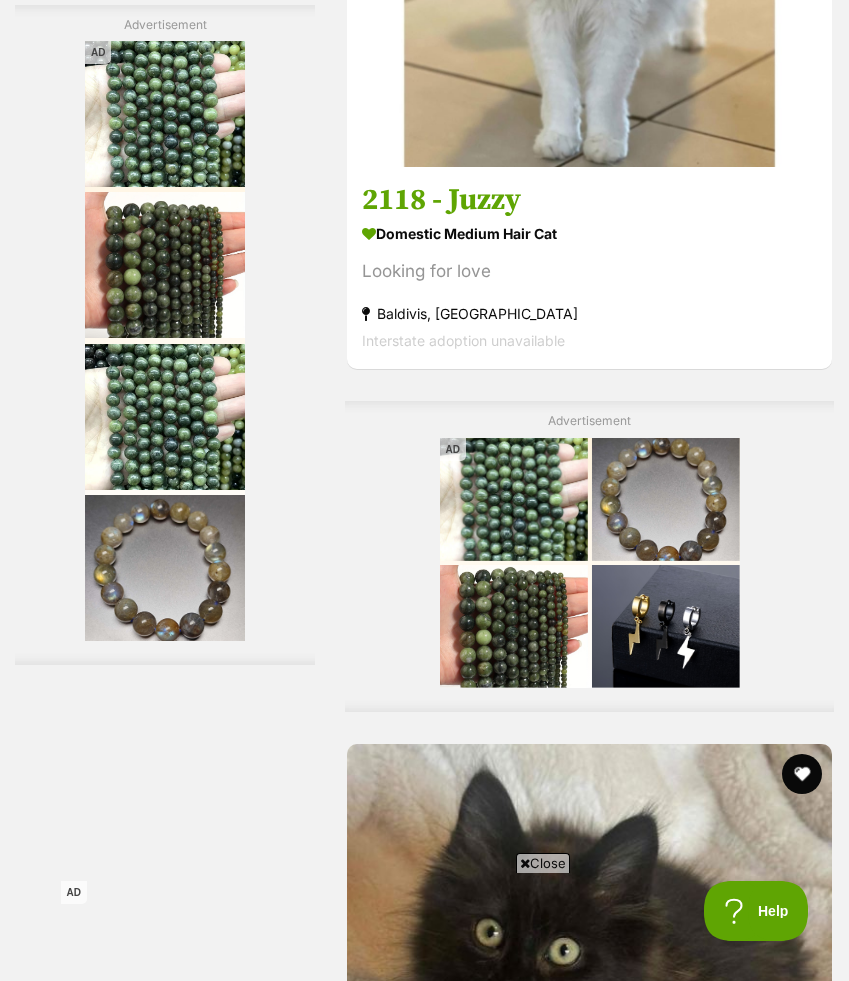 scroll, scrollTop: 9523, scrollLeft: 0, axis: vertical 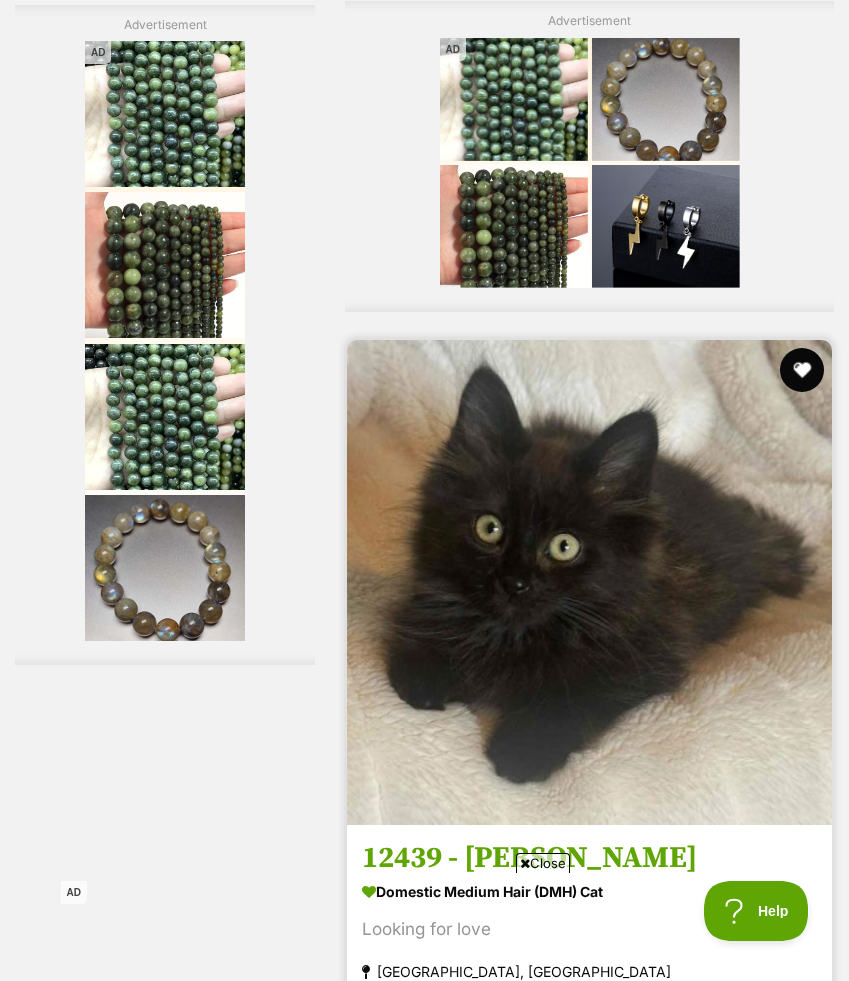 click at bounding box center (802, 370) 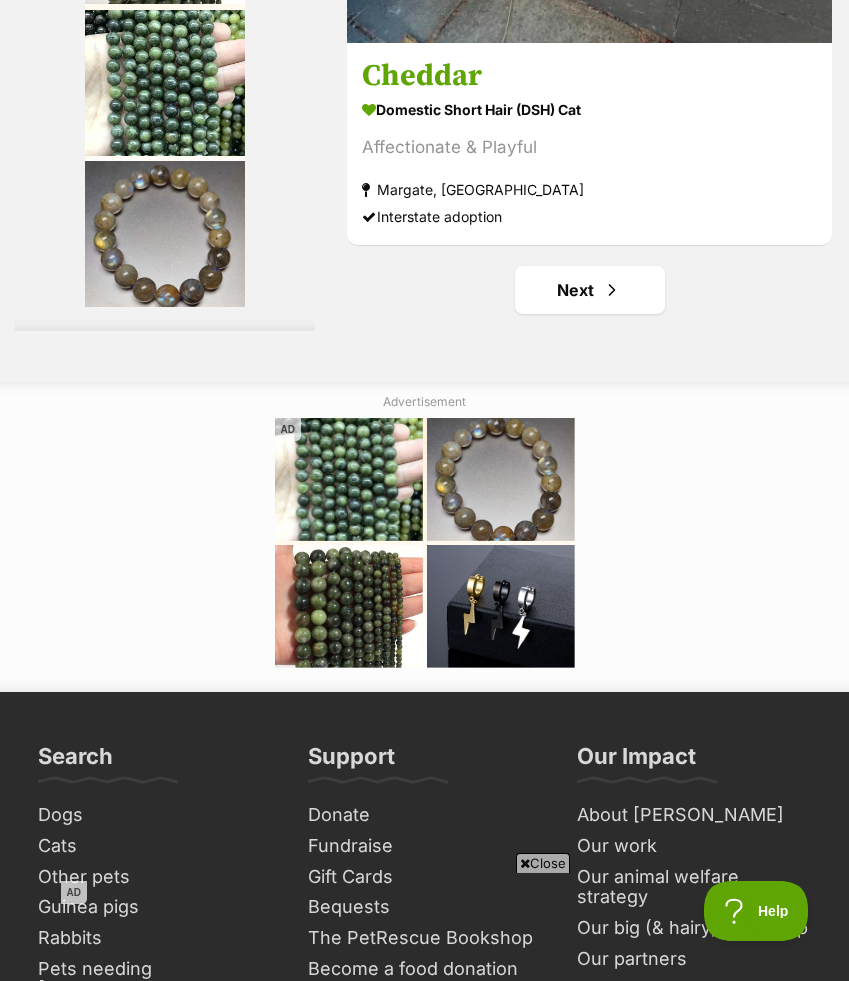 scroll, scrollTop: 15630, scrollLeft: 0, axis: vertical 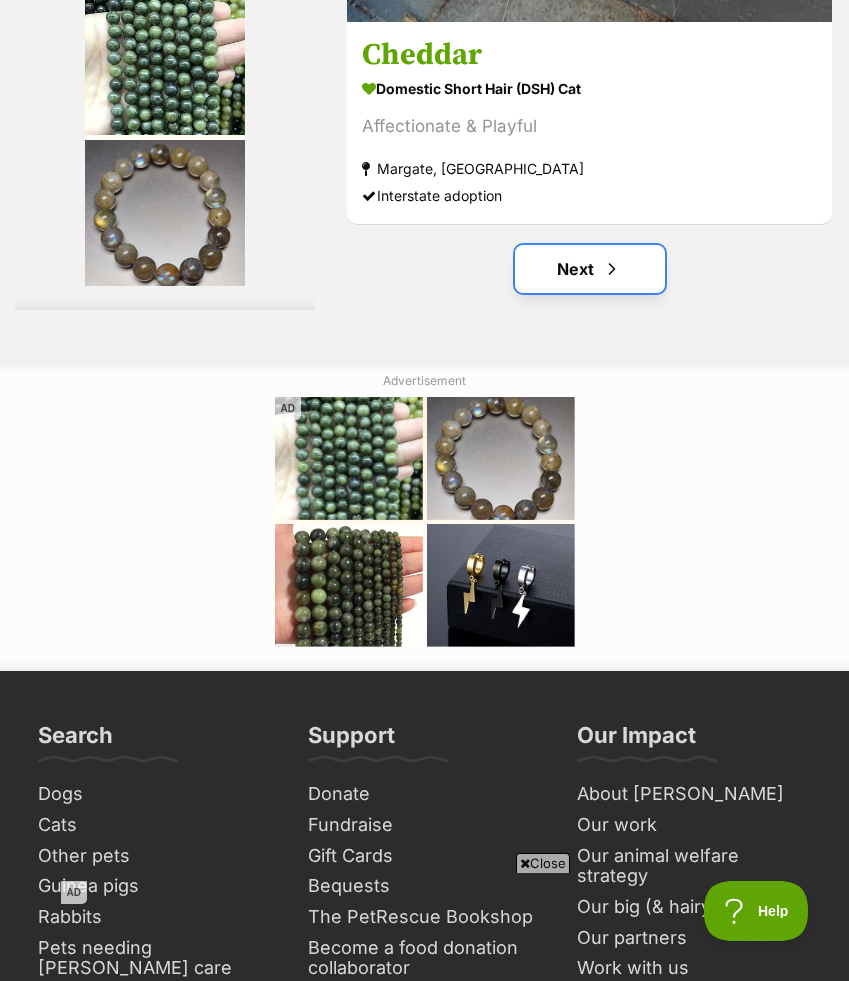click at bounding box center [612, 269] 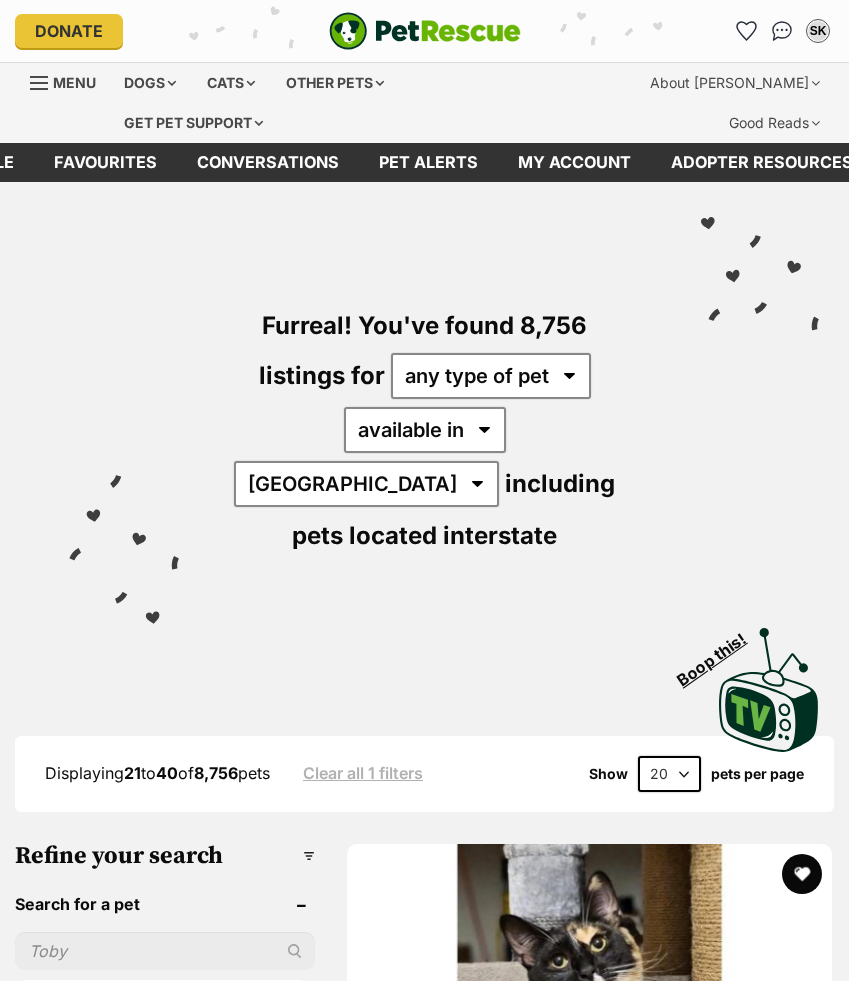 scroll, scrollTop: 0, scrollLeft: 0, axis: both 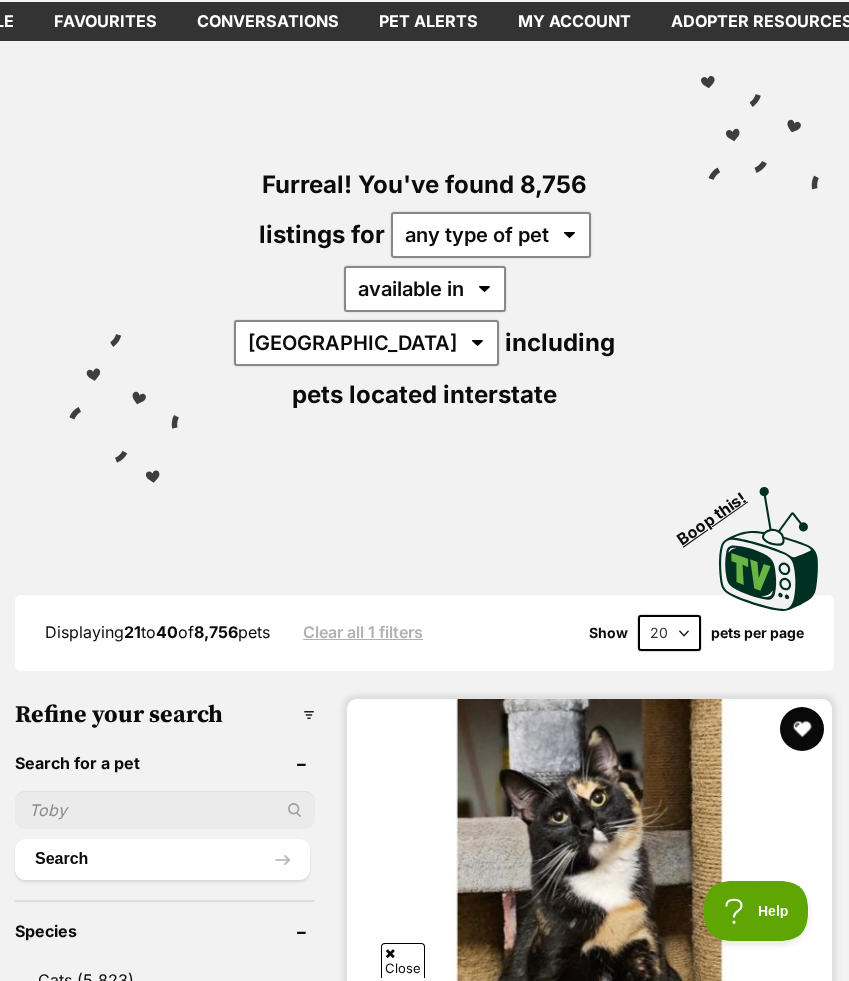 click at bounding box center [802, 729] 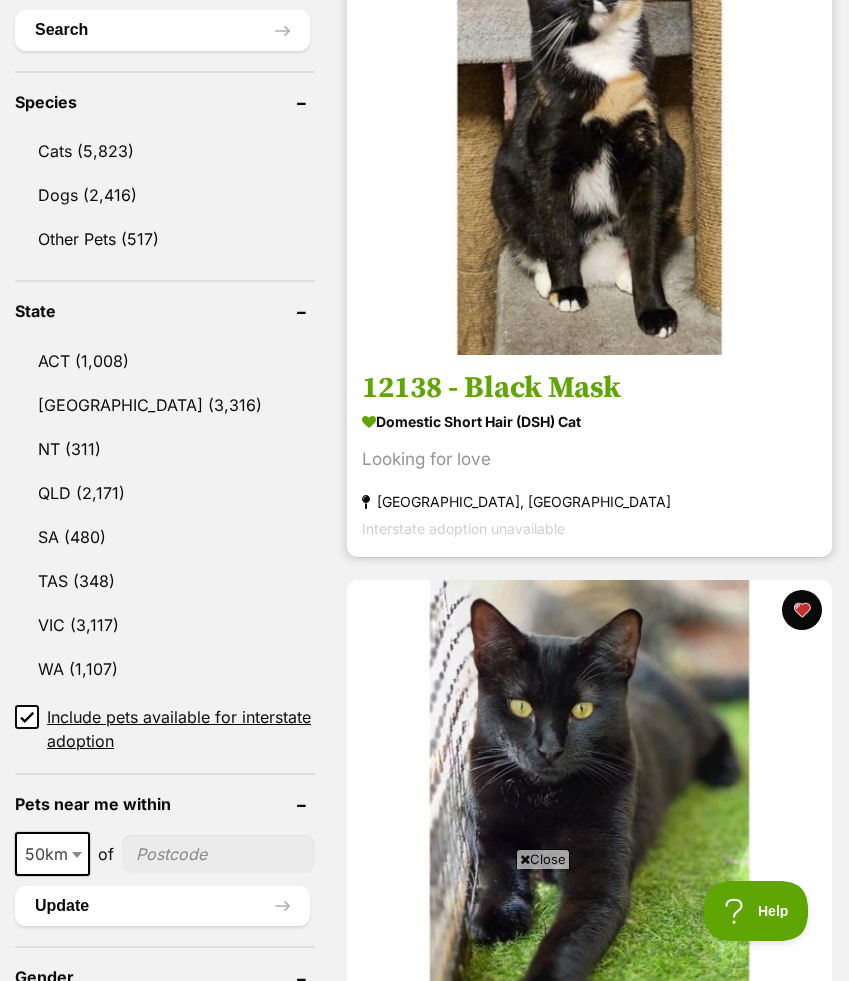 scroll, scrollTop: 971, scrollLeft: 0, axis: vertical 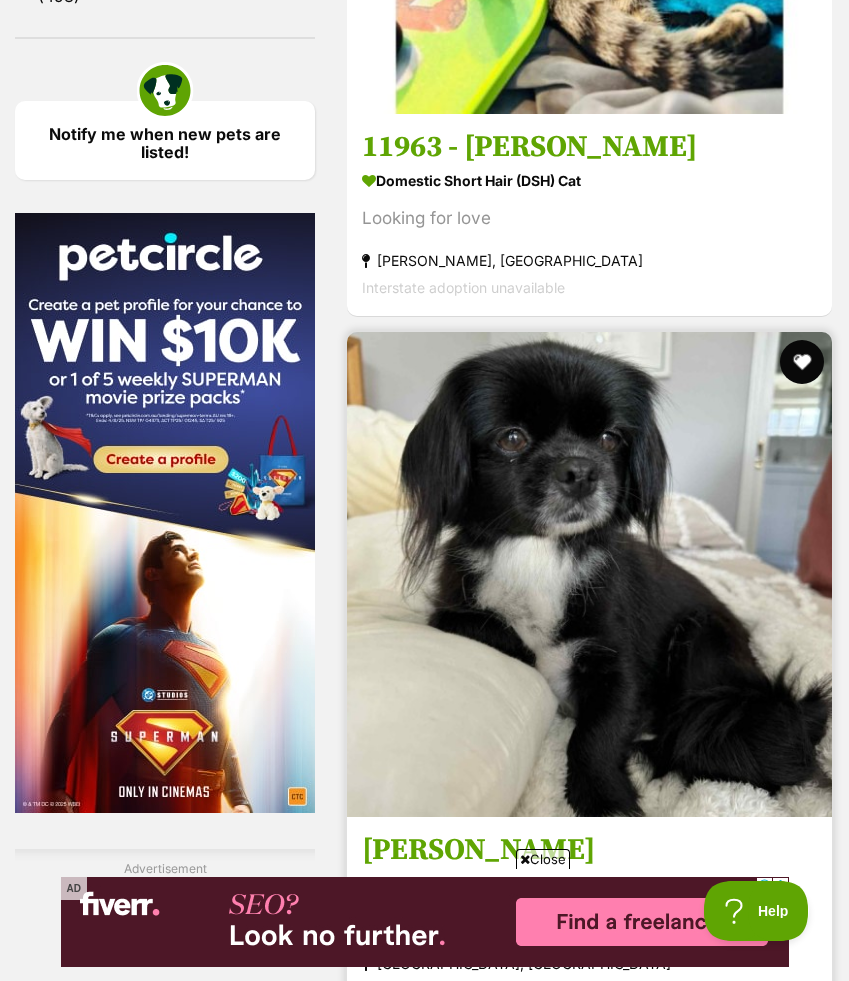 click at bounding box center (802, 362) 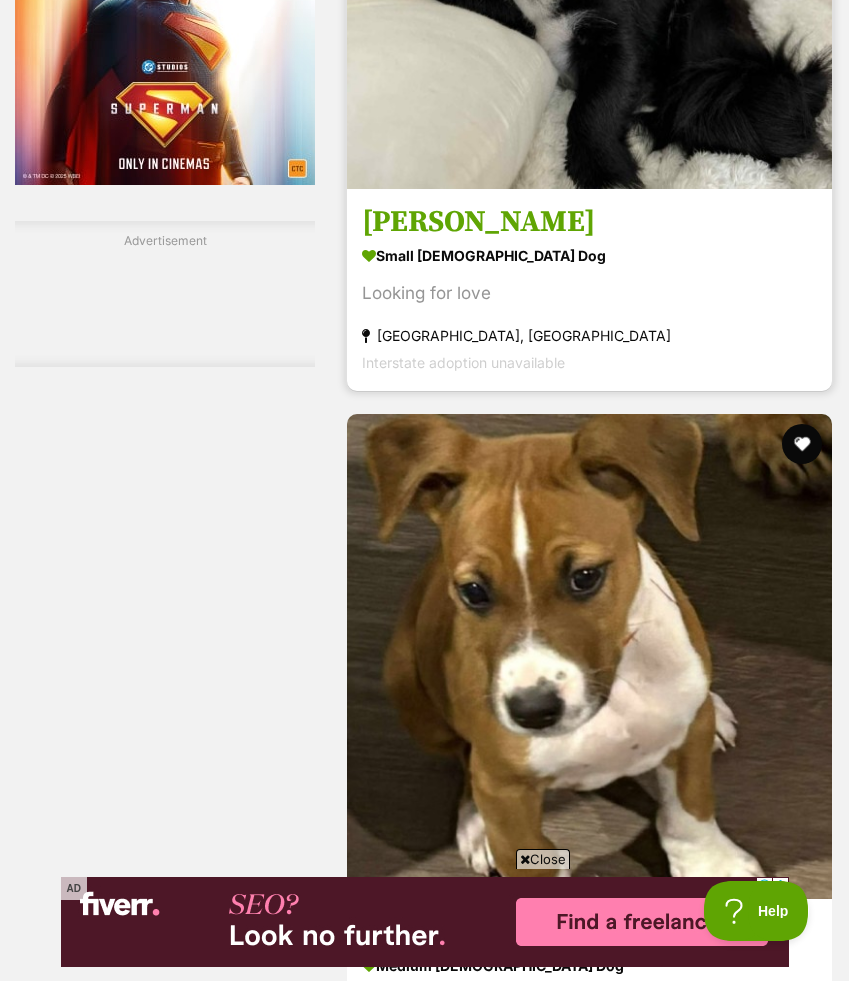scroll, scrollTop: 3301, scrollLeft: 0, axis: vertical 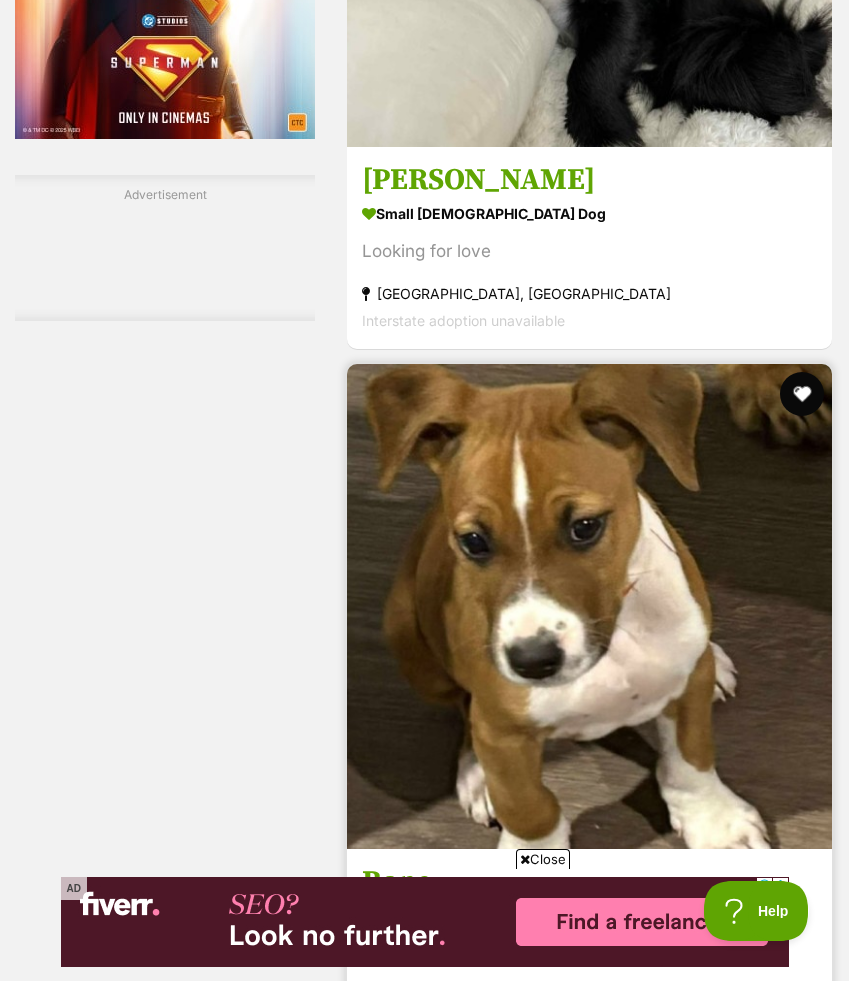 click at bounding box center [802, 394] 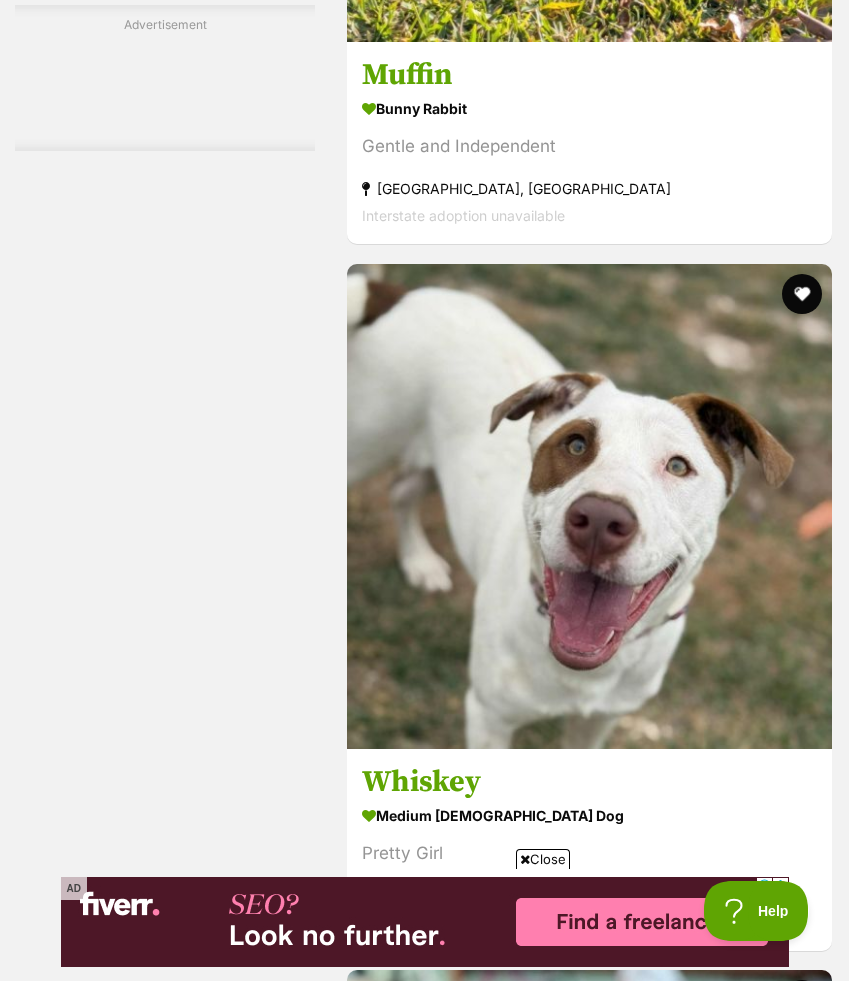 scroll, scrollTop: 12336, scrollLeft: 0, axis: vertical 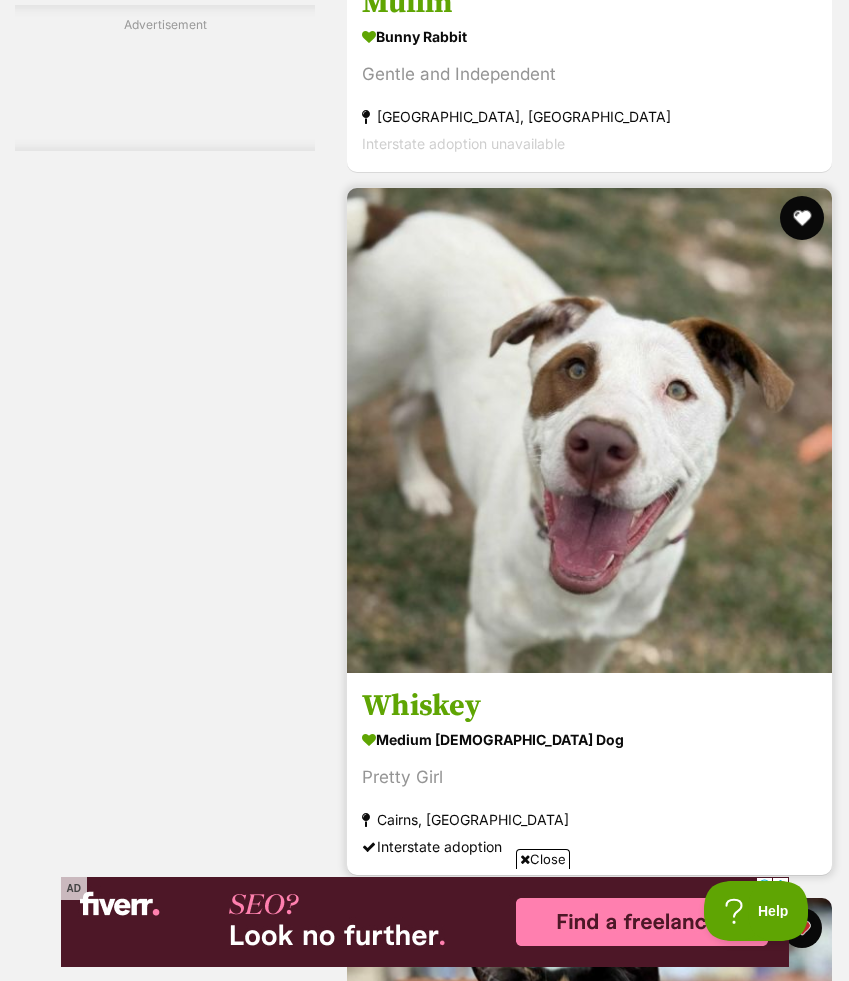 click at bounding box center (802, 218) 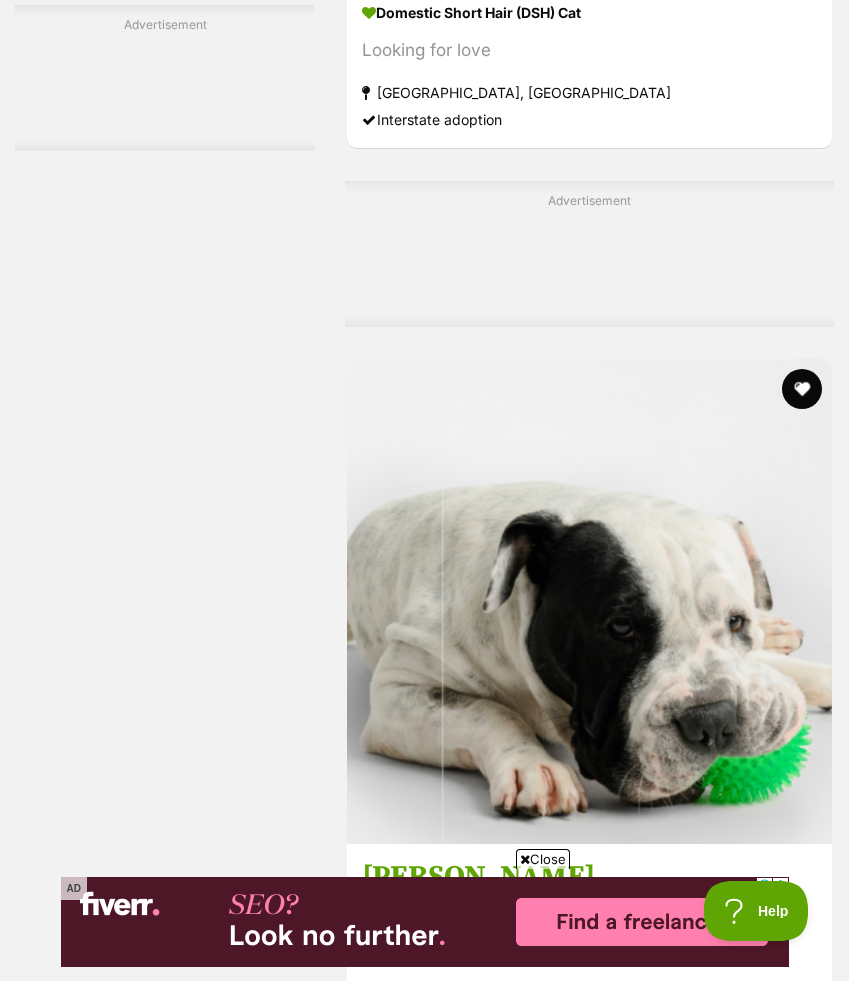 scroll, scrollTop: 13775, scrollLeft: 0, axis: vertical 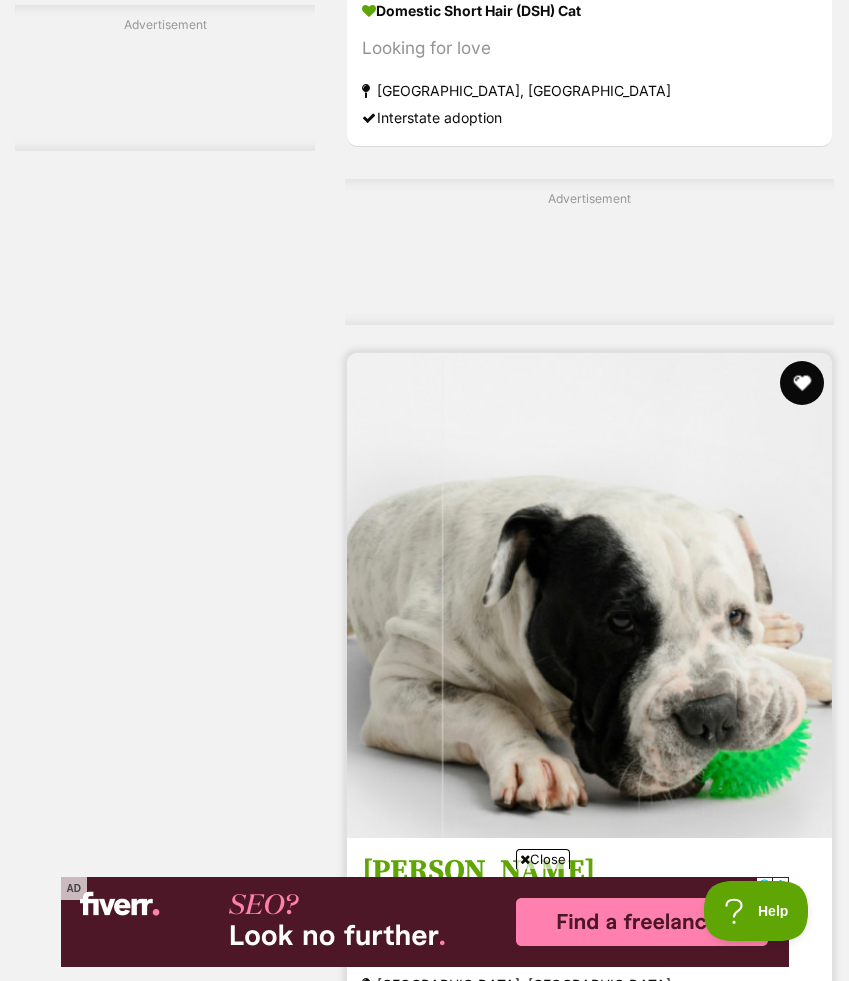 click at bounding box center [802, 383] 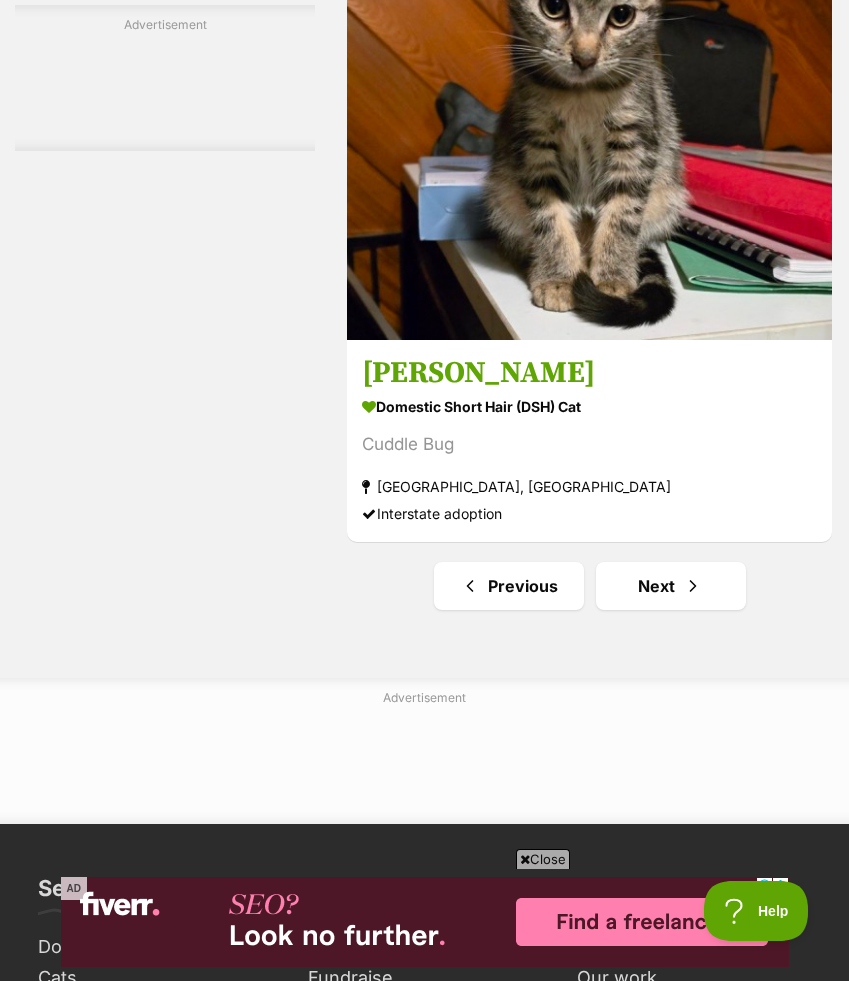 scroll, scrollTop: 15246, scrollLeft: 0, axis: vertical 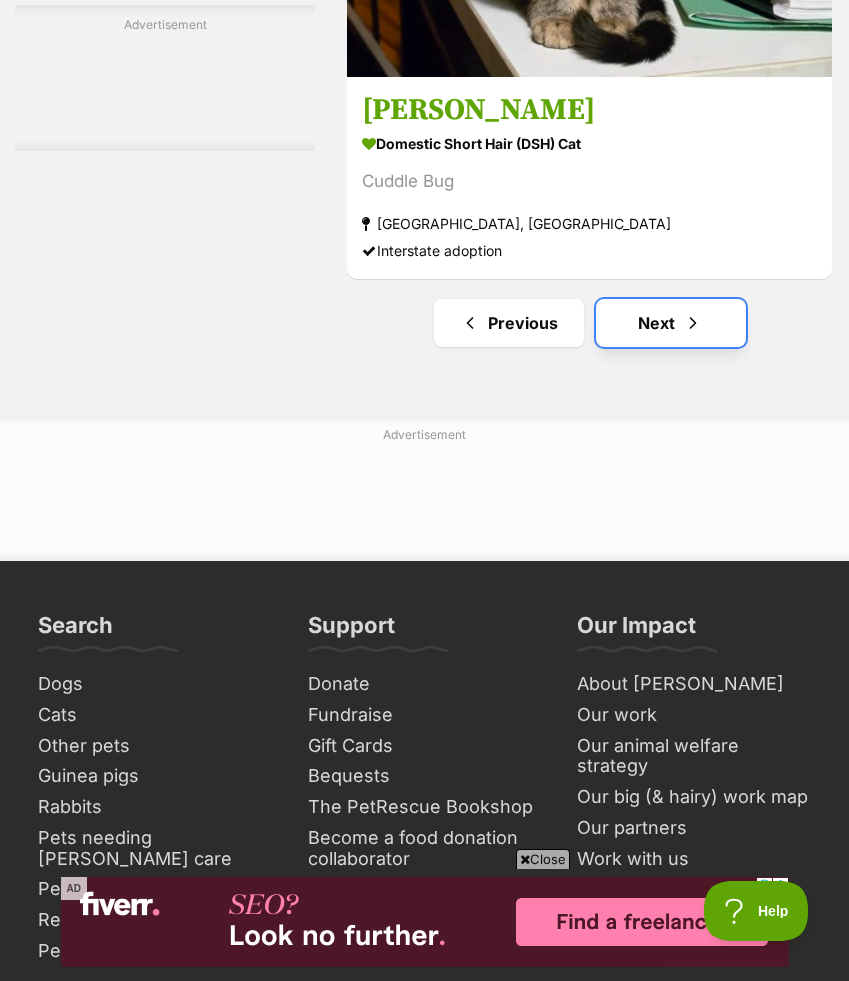 click at bounding box center (693, 323) 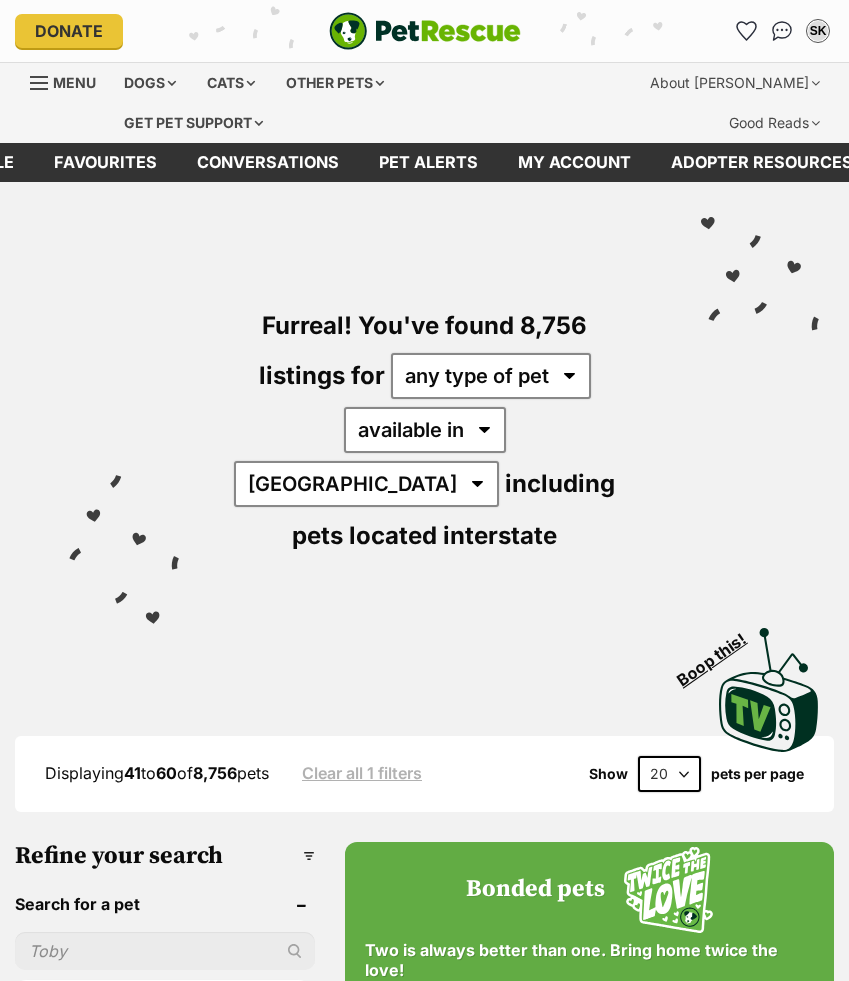 scroll, scrollTop: 0, scrollLeft: 0, axis: both 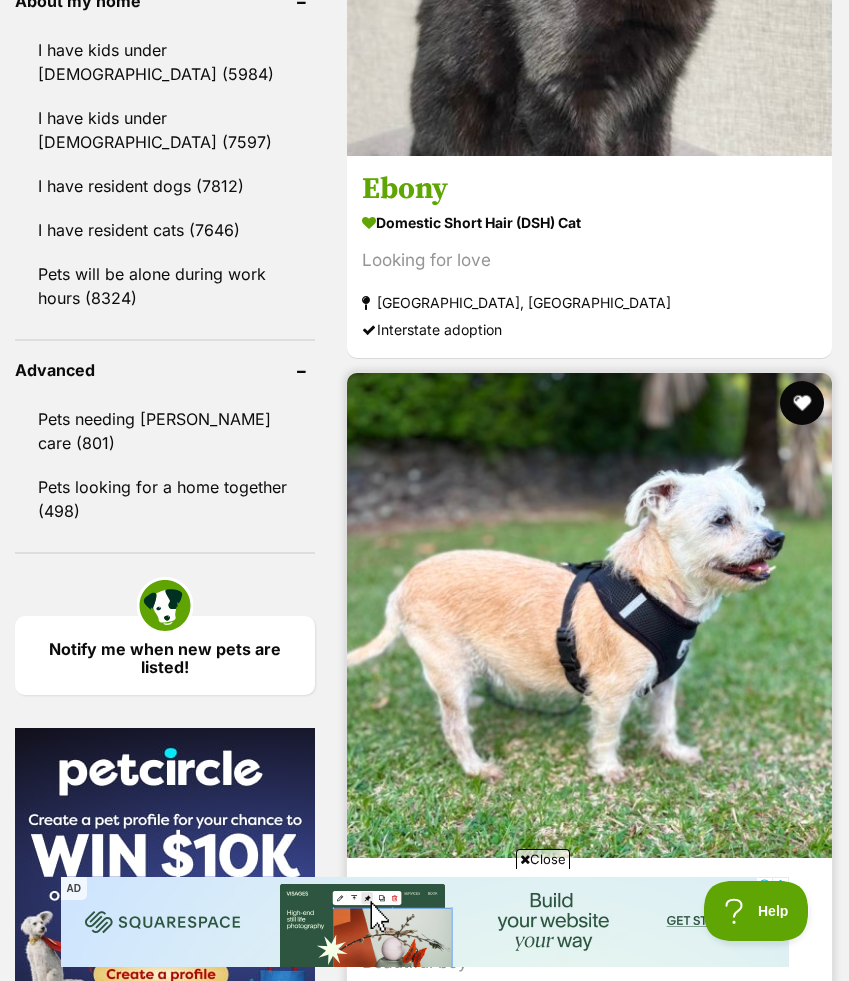 click at bounding box center (802, 403) 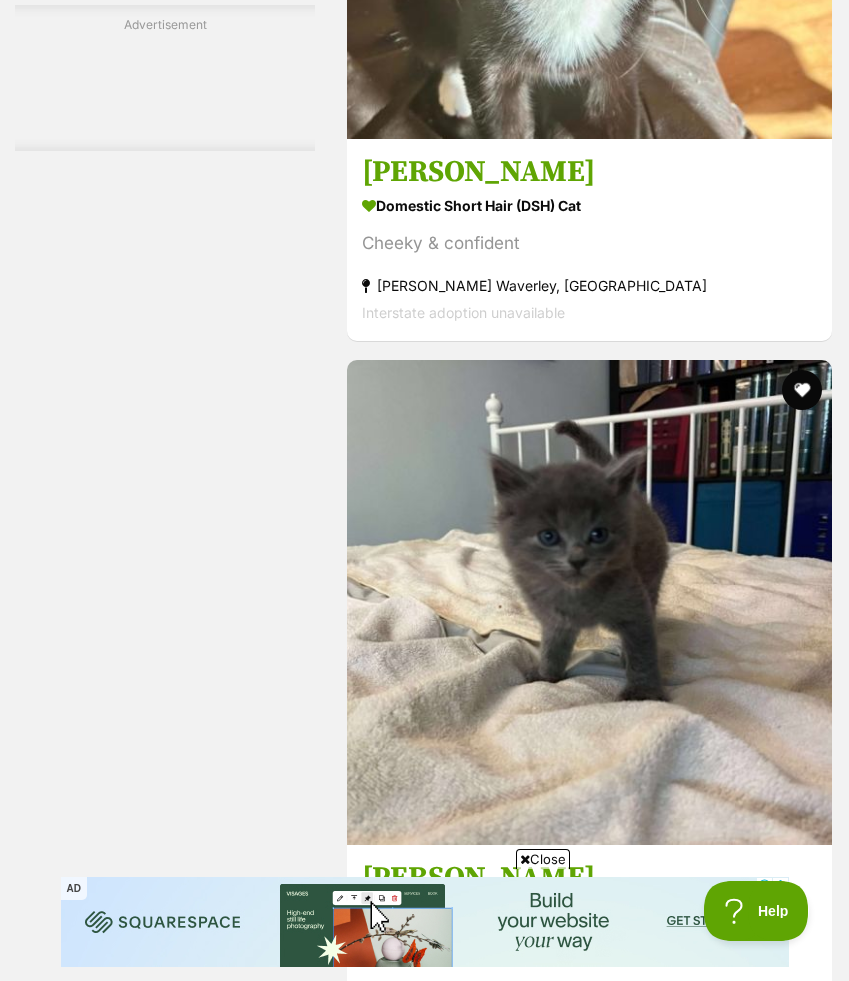 scroll, scrollTop: 3633, scrollLeft: 0, axis: vertical 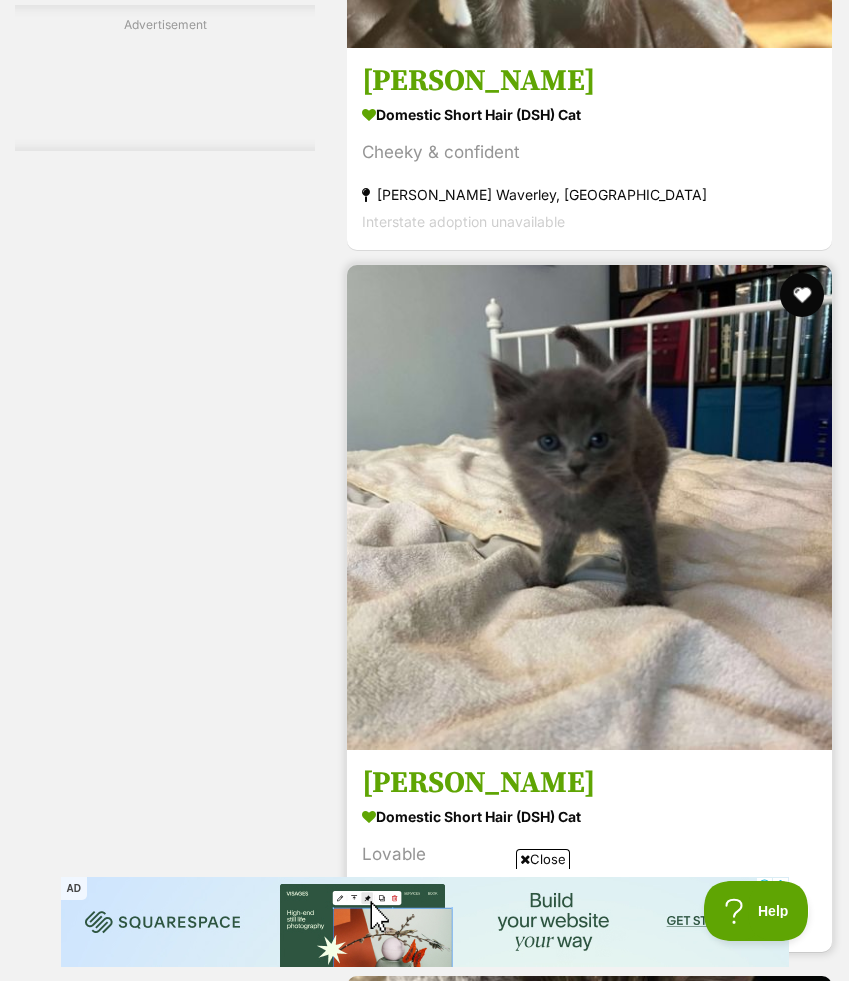 click at bounding box center (802, 295) 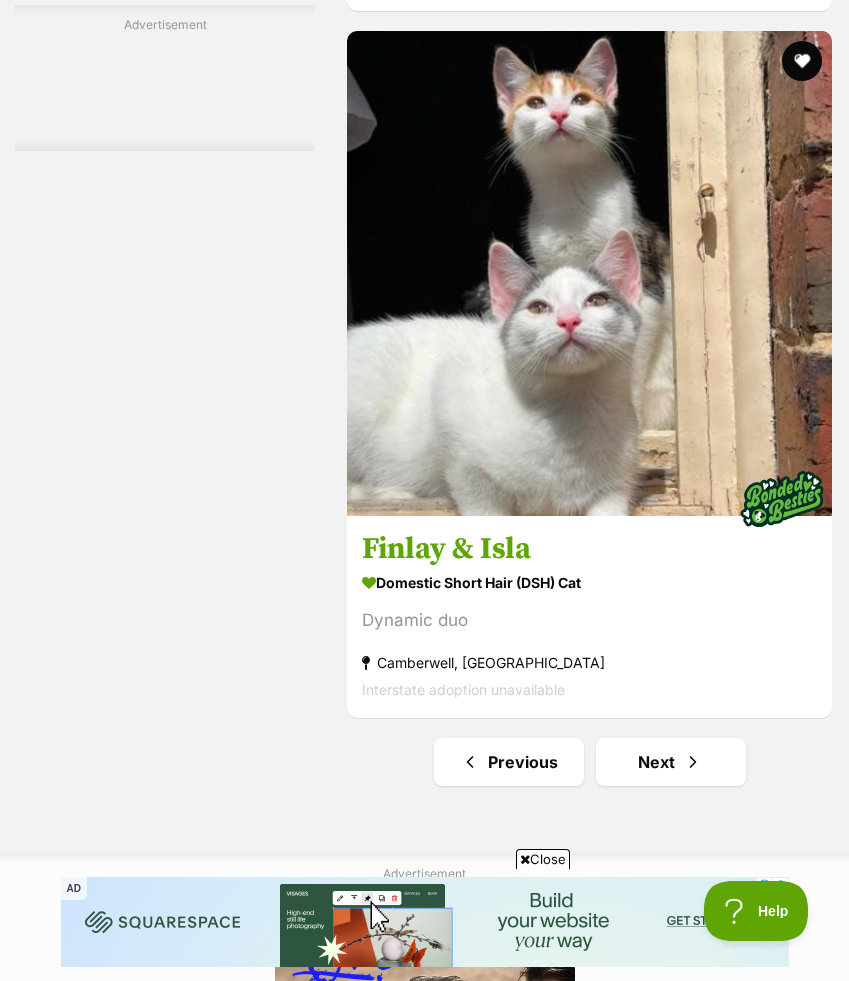 scroll, scrollTop: 15325, scrollLeft: 0, axis: vertical 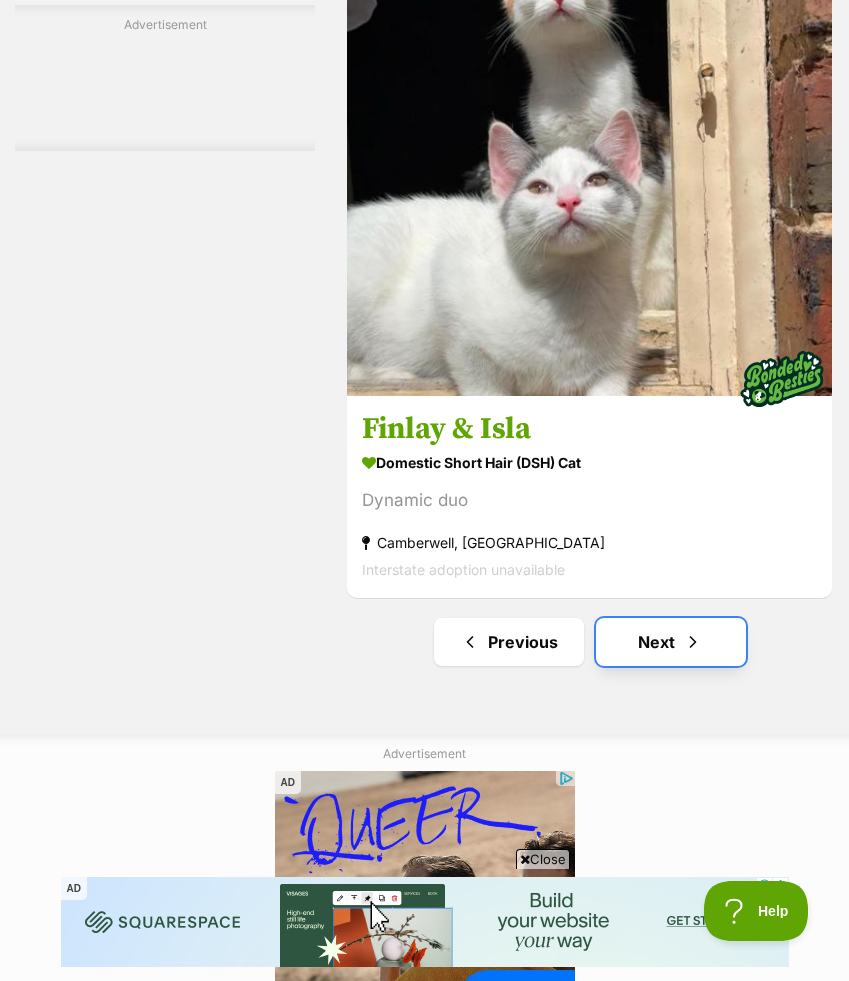 click on "Next" at bounding box center [671, 642] 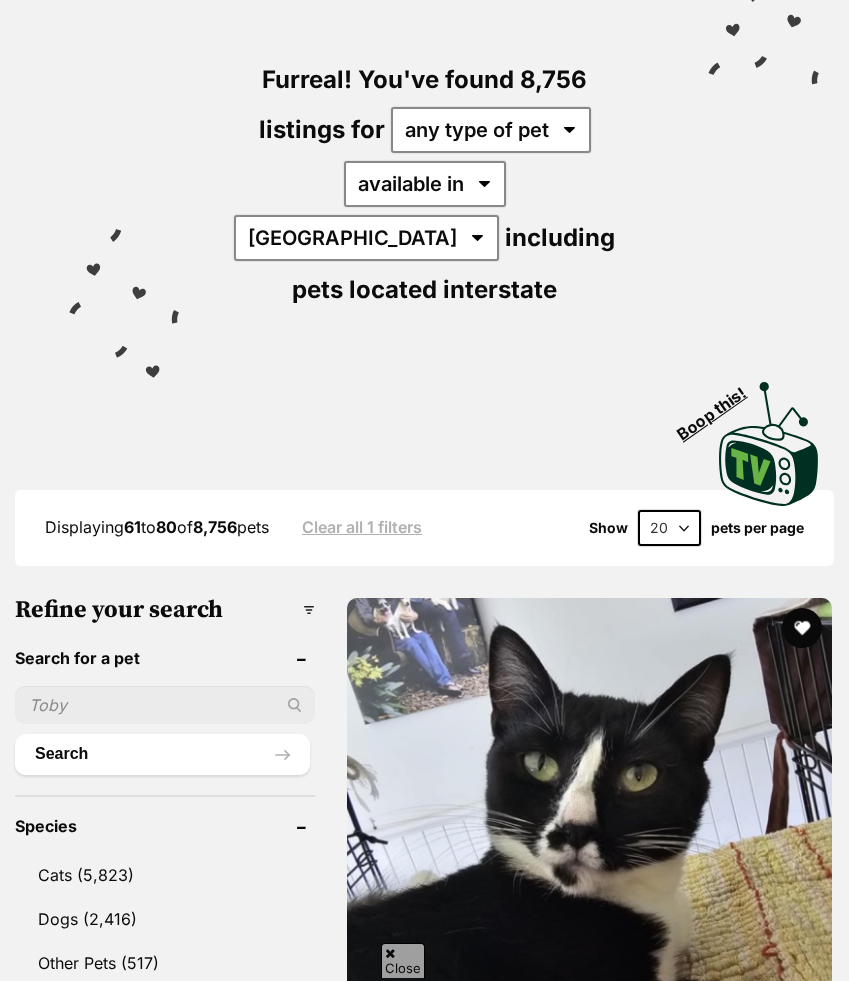 scroll, scrollTop: 0, scrollLeft: 0, axis: both 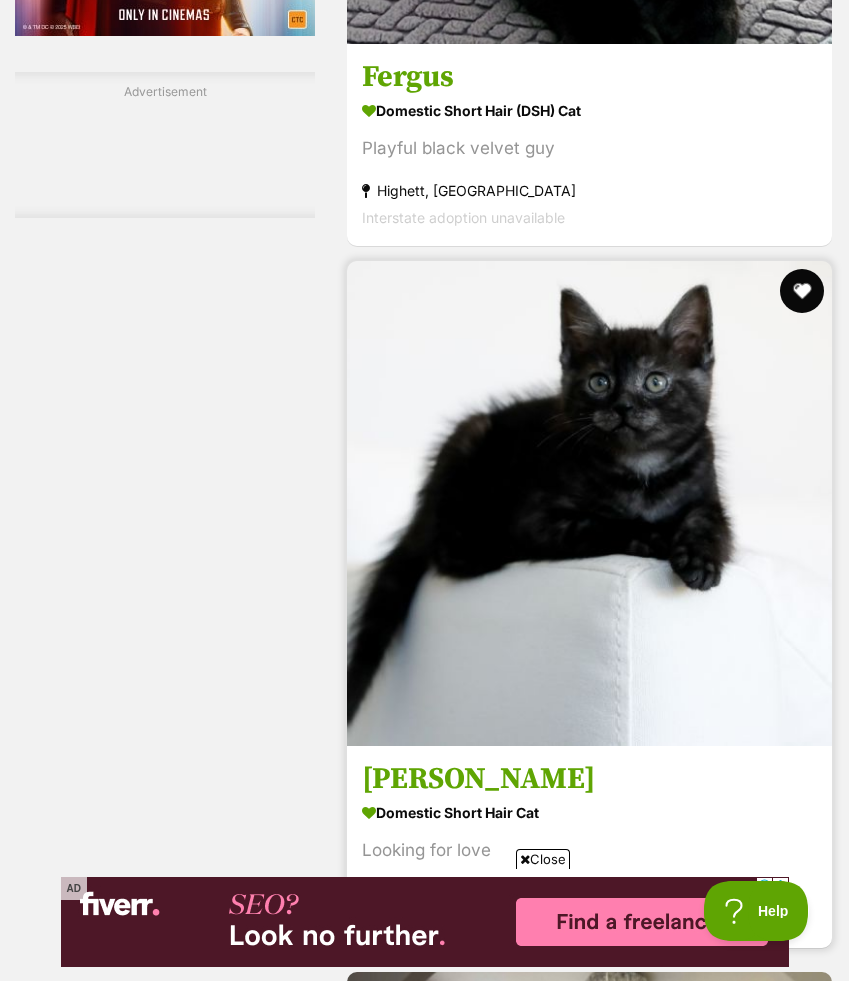 click at bounding box center (802, 291) 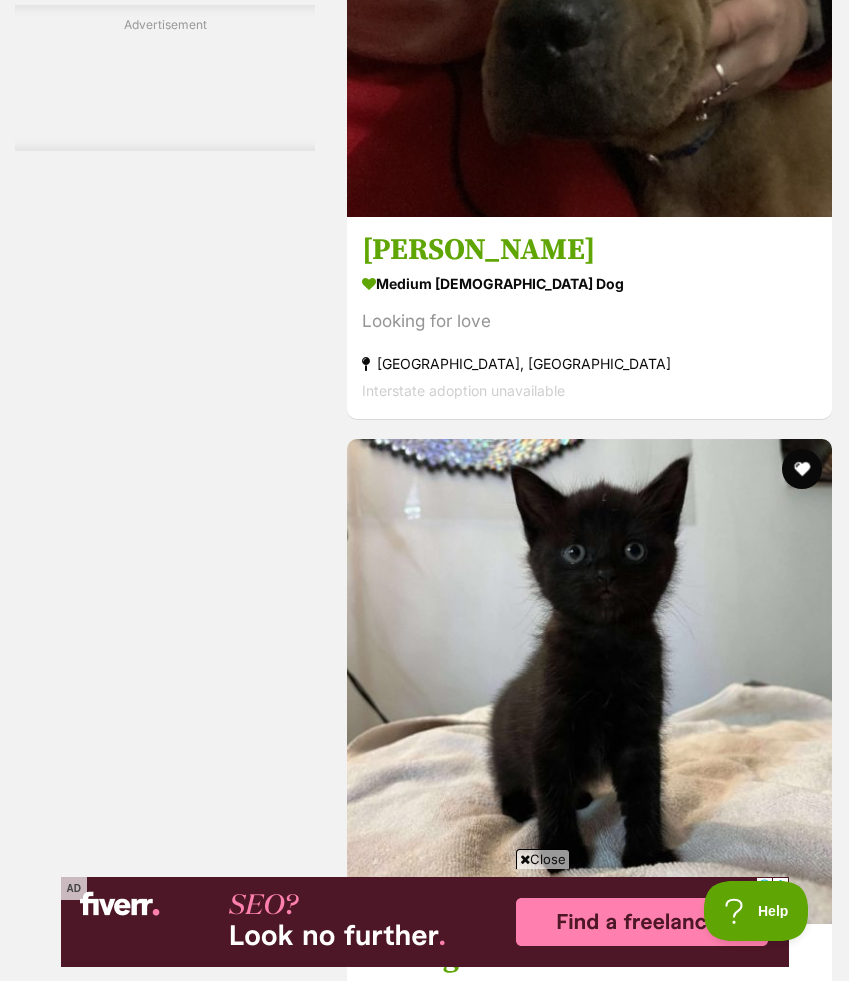 scroll, scrollTop: 13083, scrollLeft: 0, axis: vertical 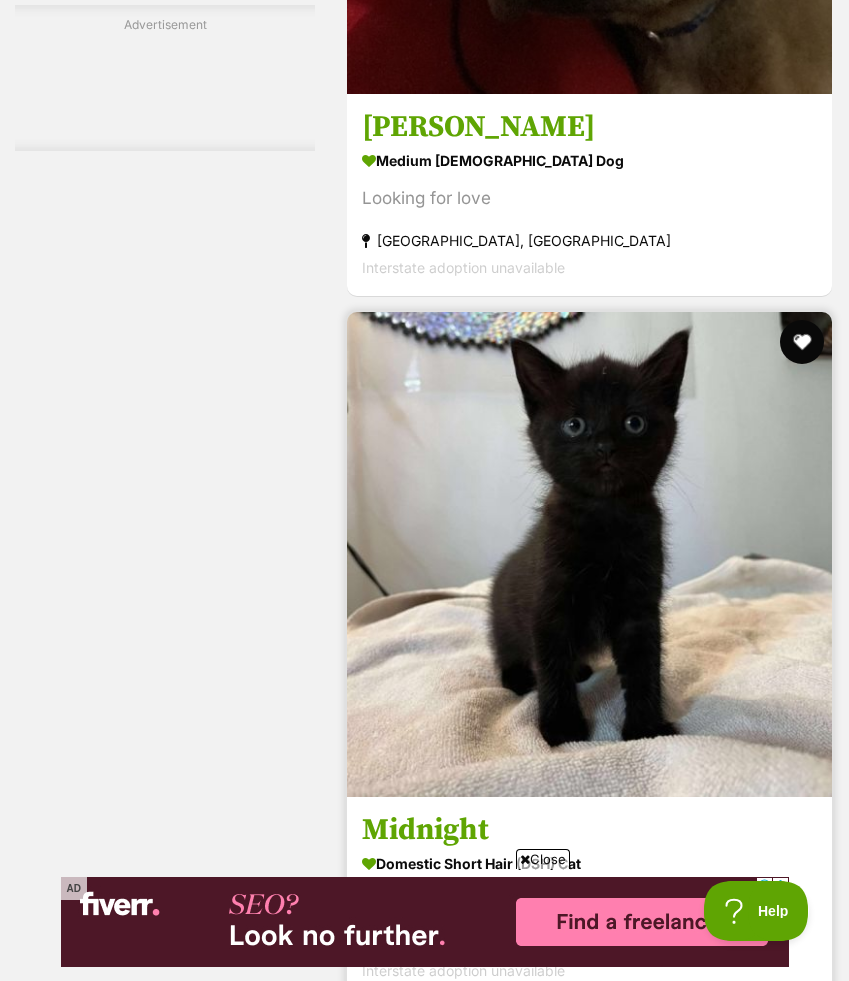 click at bounding box center (802, 342) 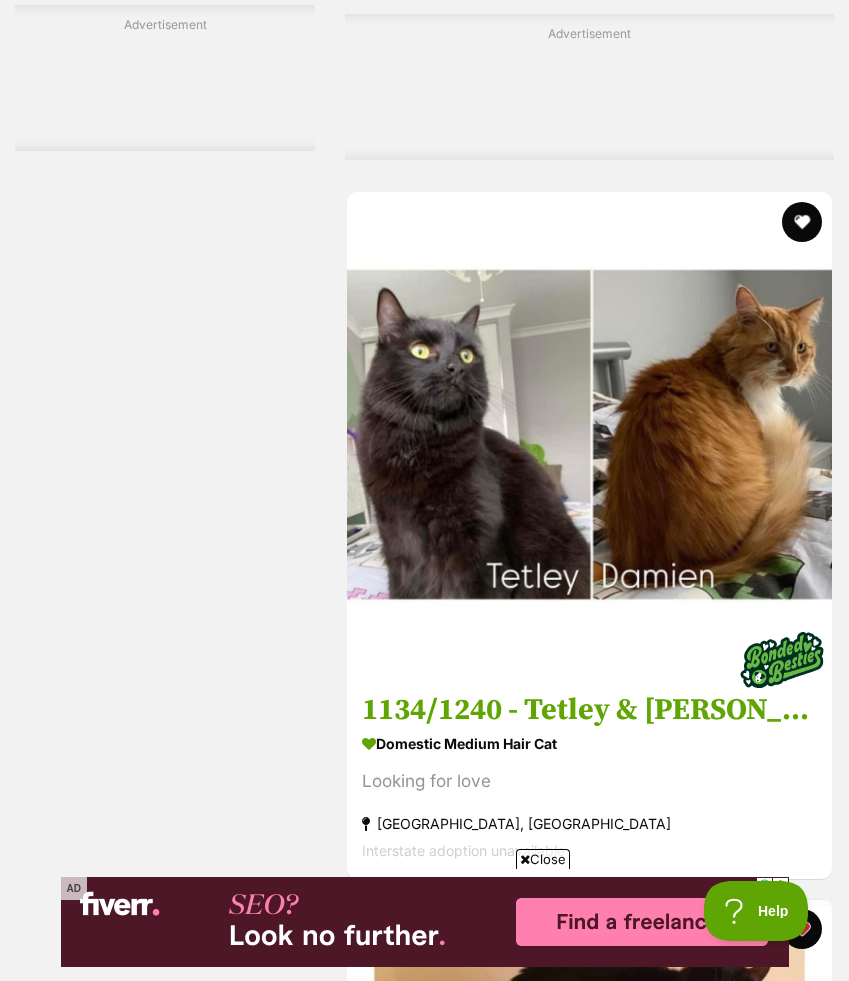 scroll, scrollTop: 14183, scrollLeft: 0, axis: vertical 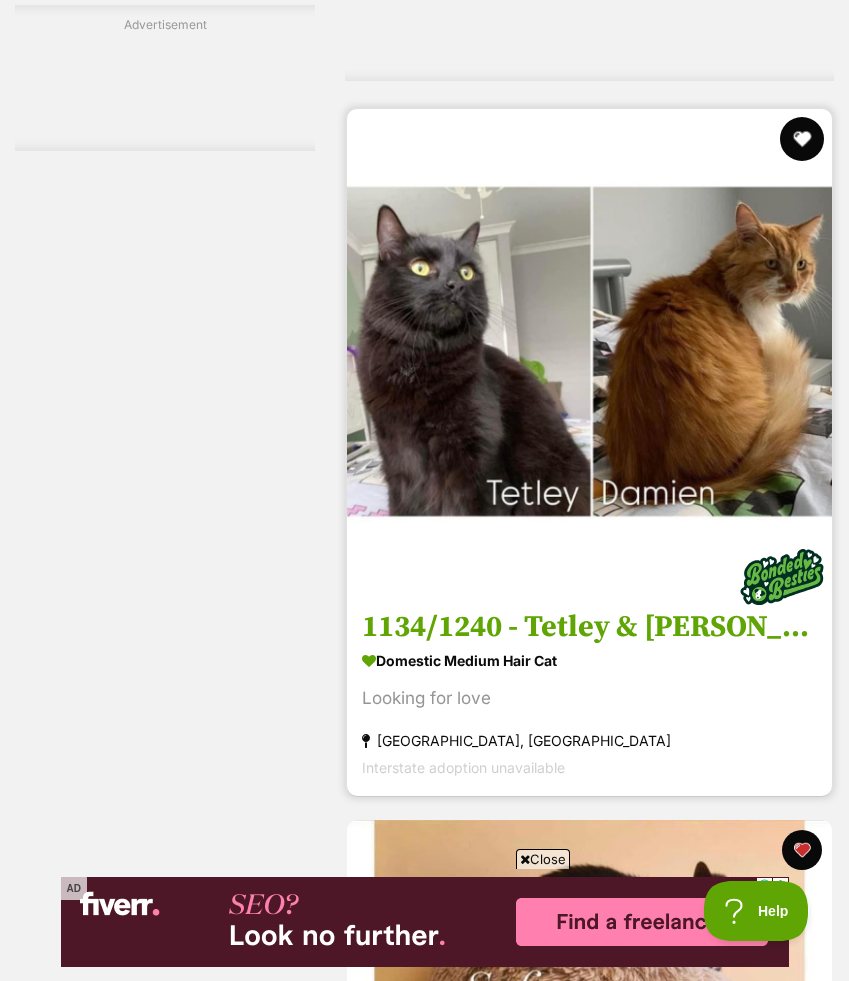 click at bounding box center (802, 139) 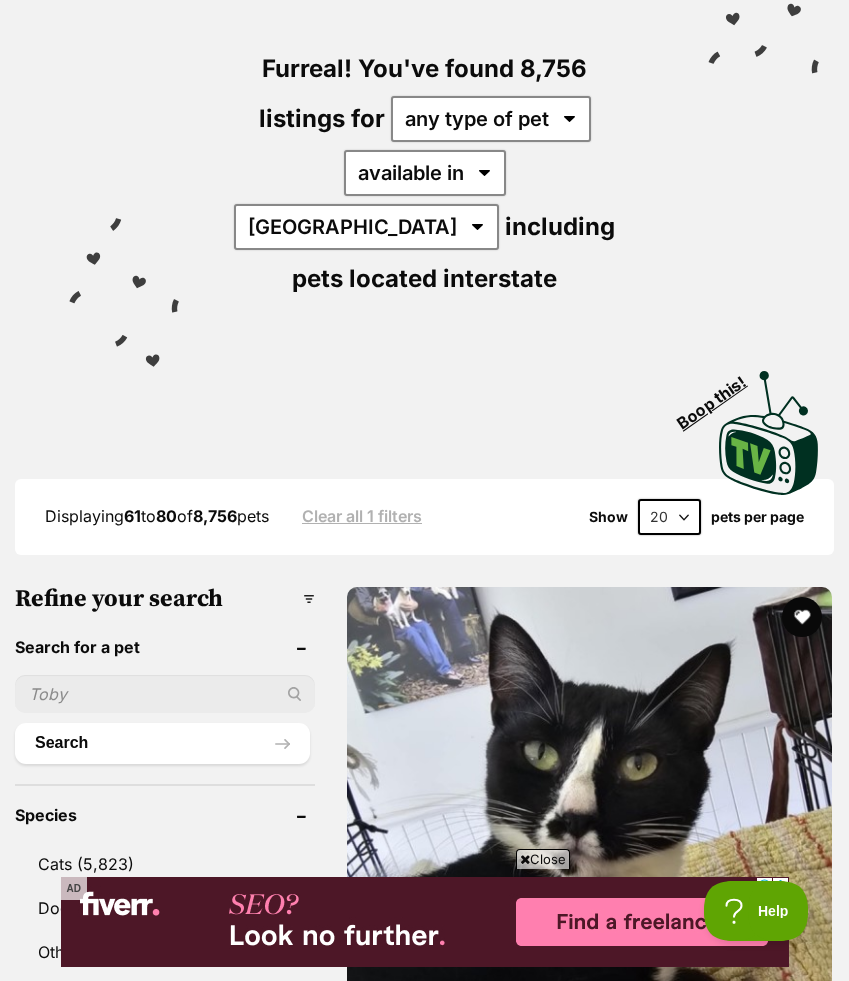 scroll, scrollTop: 0, scrollLeft: 0, axis: both 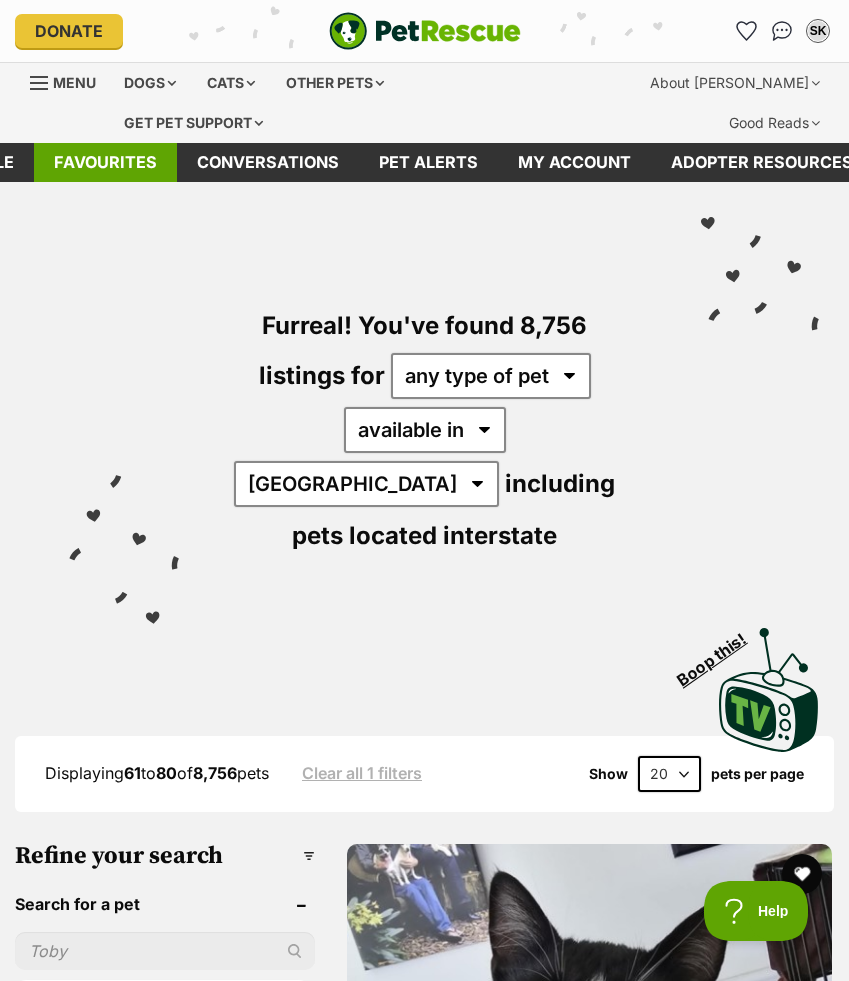 click on "Favourites" at bounding box center (105, 162) 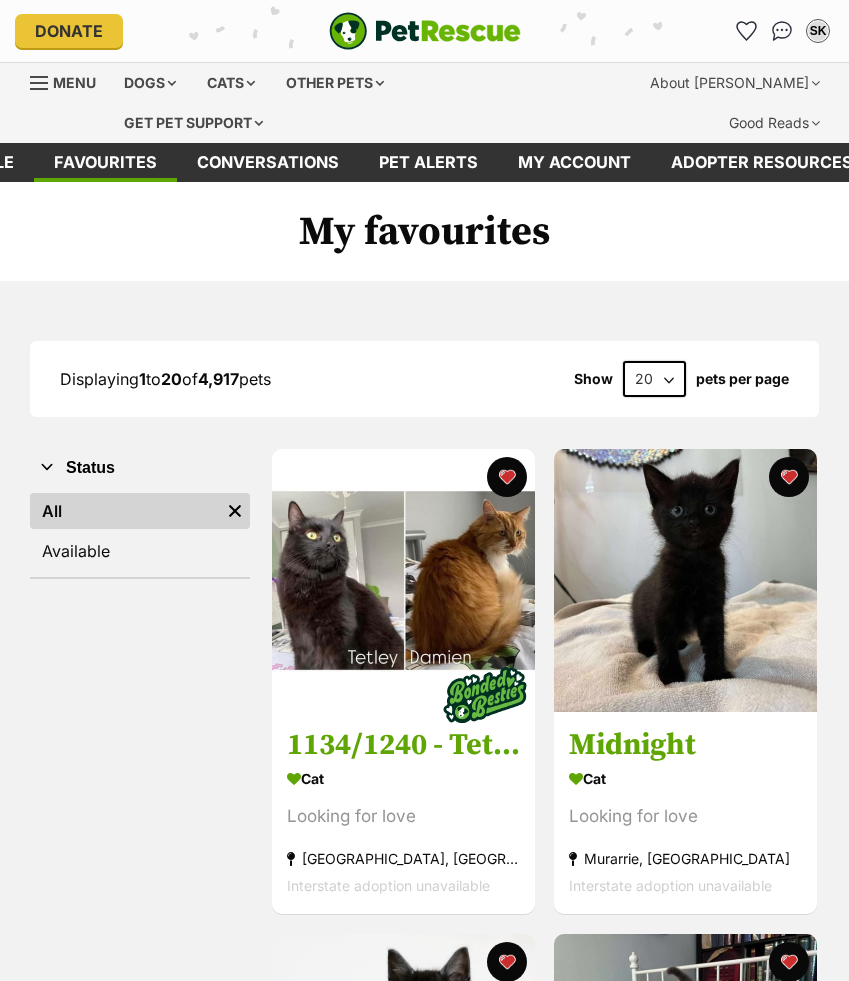 scroll, scrollTop: 0, scrollLeft: 0, axis: both 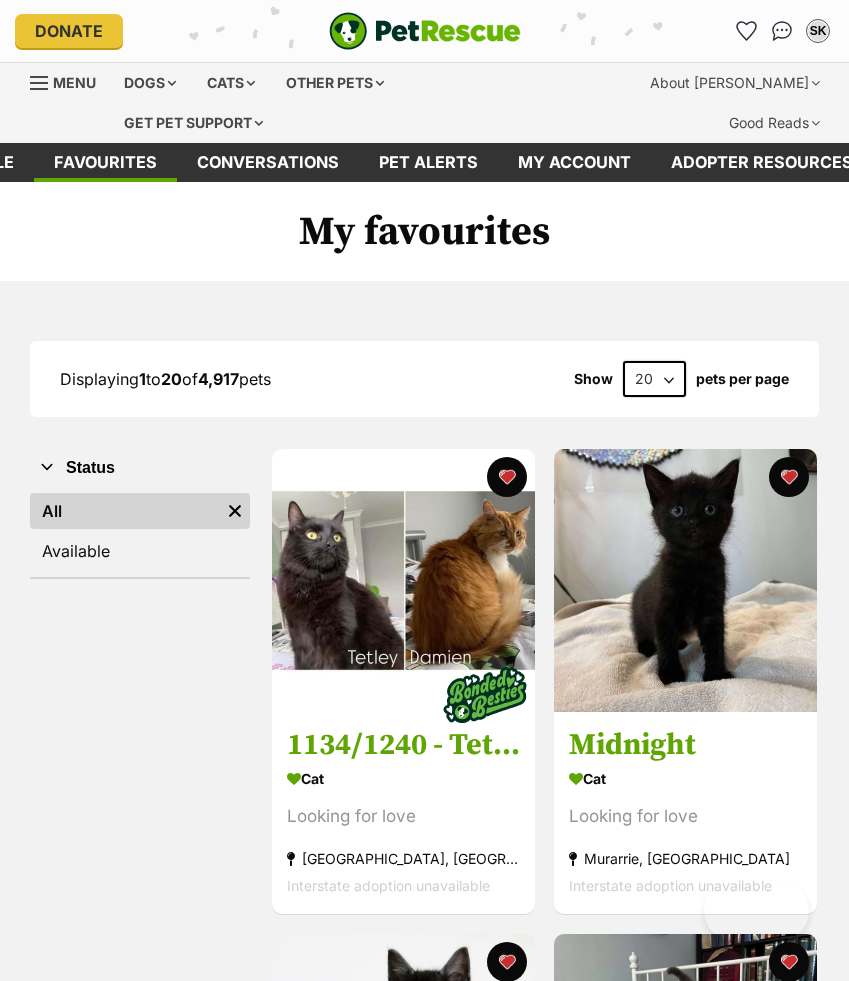 click on "20 40 60" at bounding box center (654, 379) 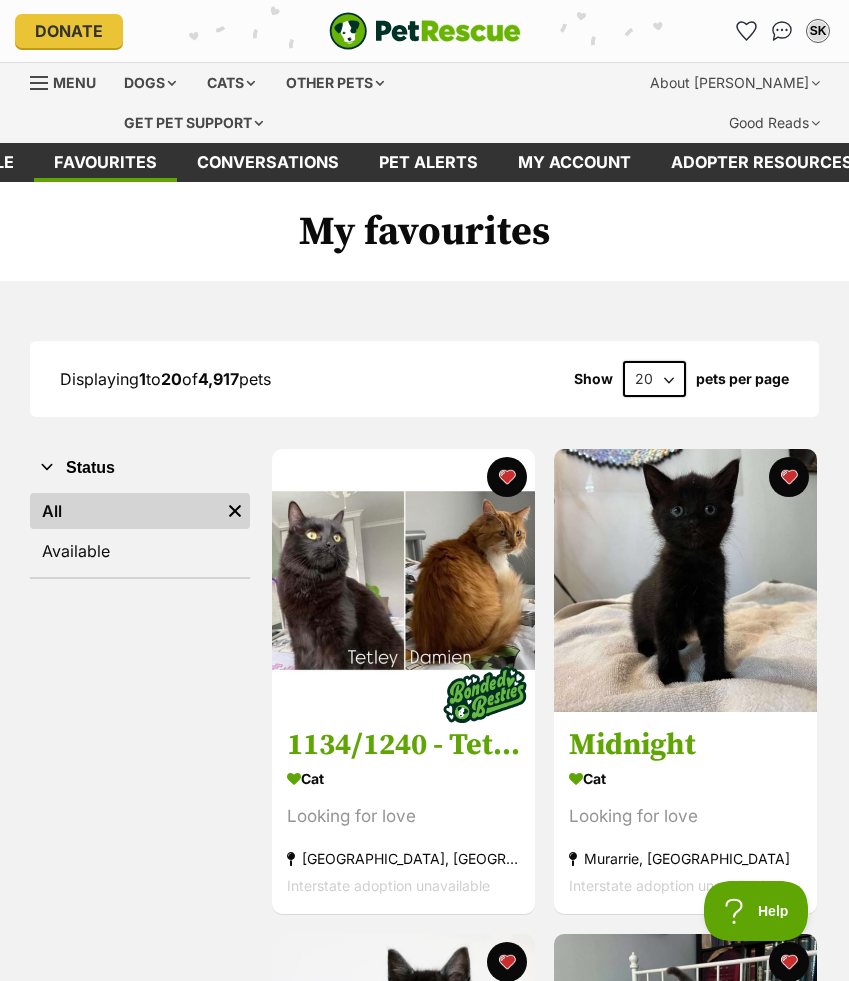 scroll, scrollTop: 0, scrollLeft: 0, axis: both 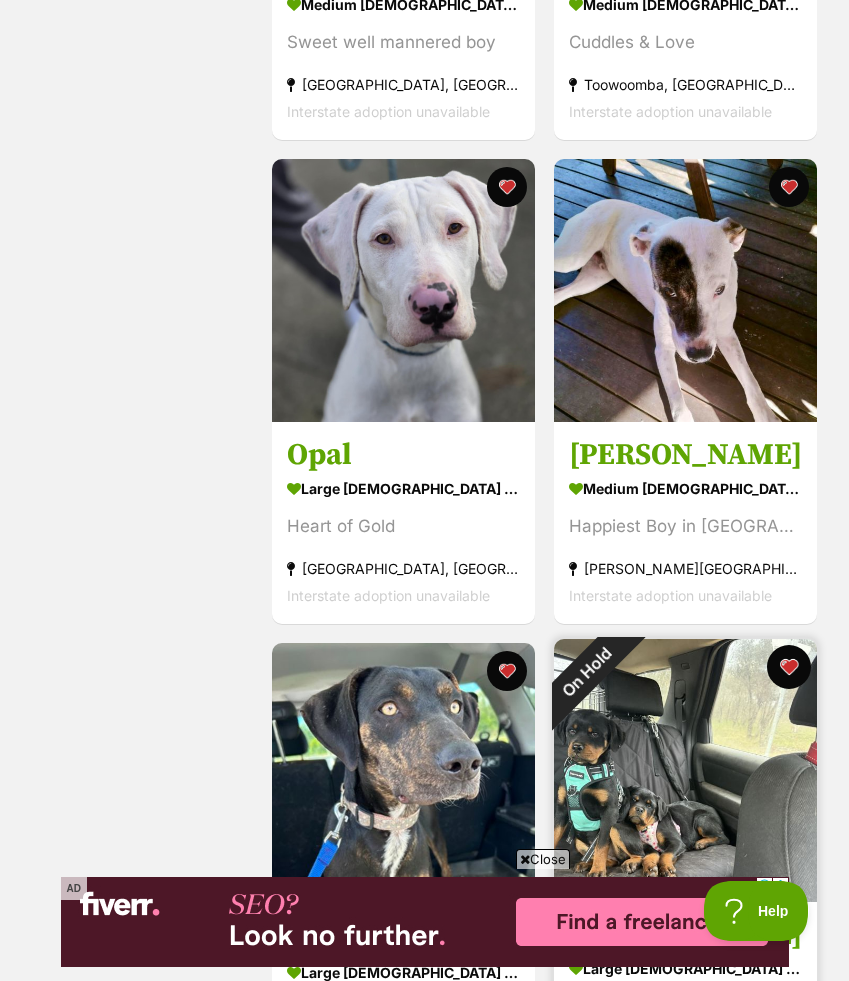 click at bounding box center (789, 667) 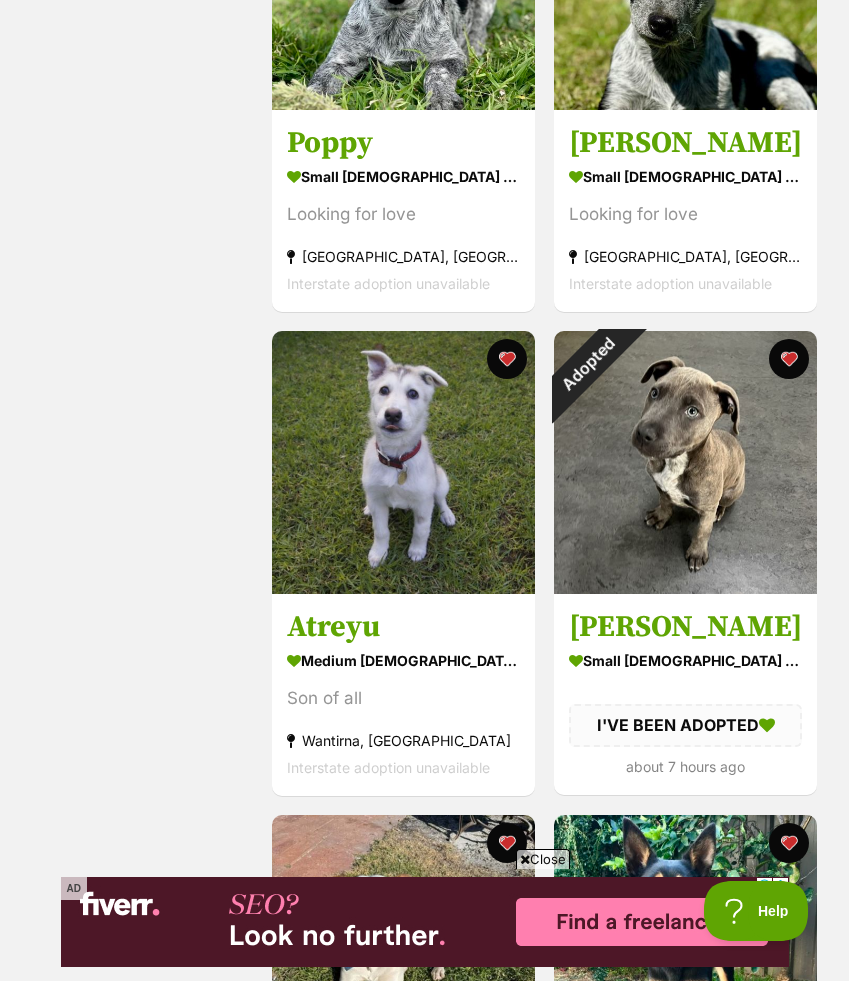 scroll, scrollTop: 12297, scrollLeft: 0, axis: vertical 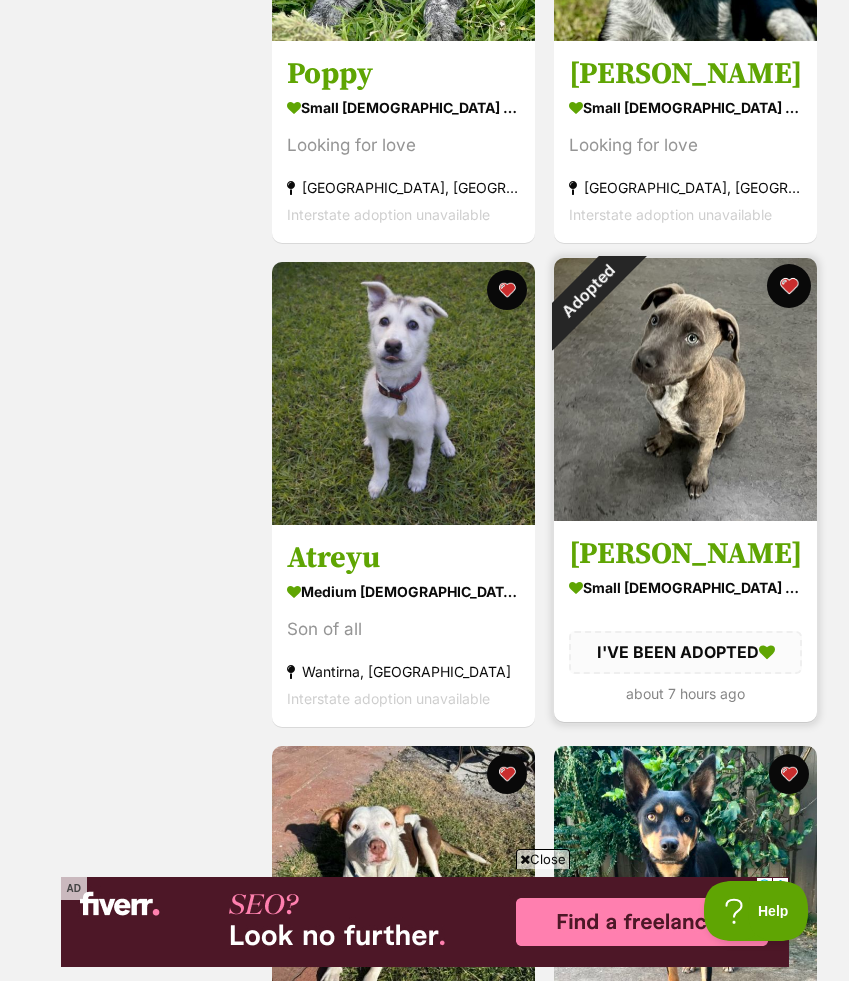 click at bounding box center (789, 286) 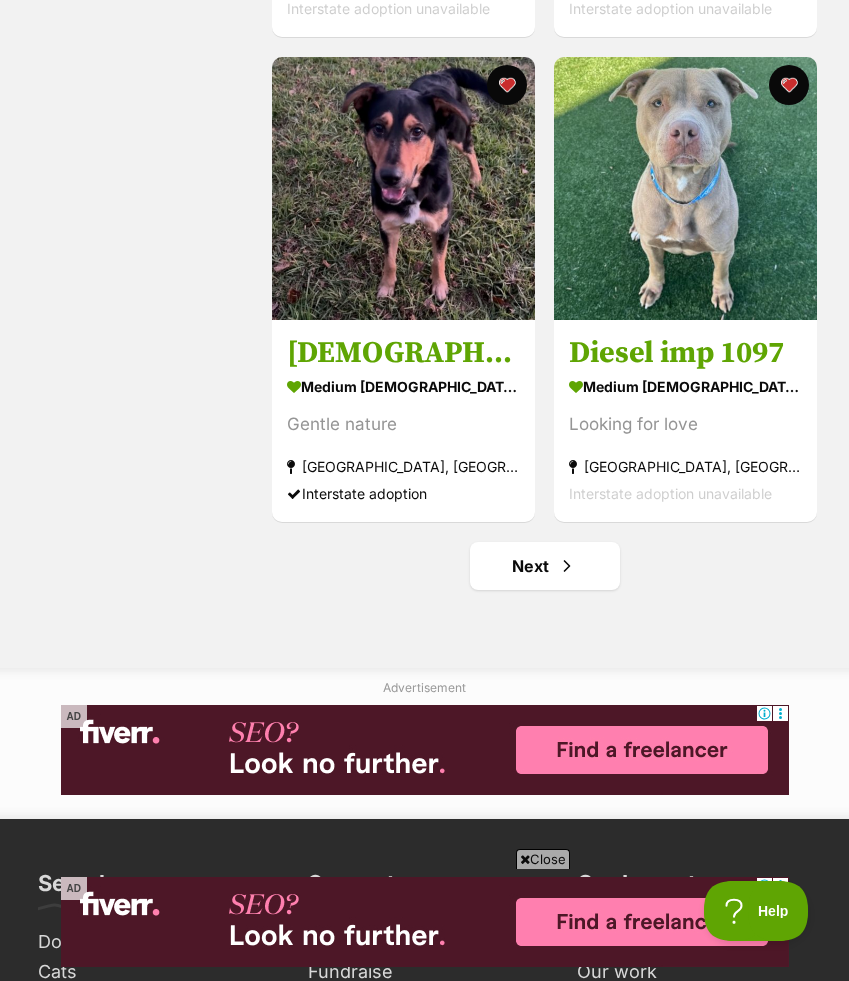 scroll, scrollTop: 14453, scrollLeft: 0, axis: vertical 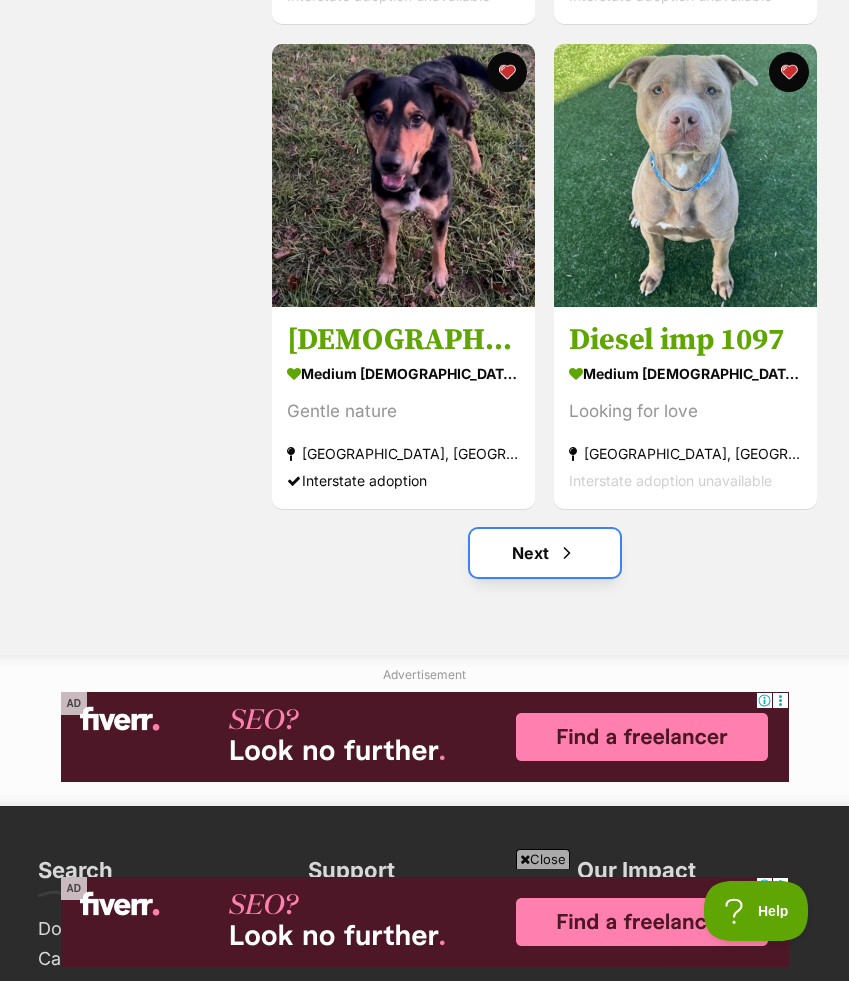 click on "Next" at bounding box center (545, 553) 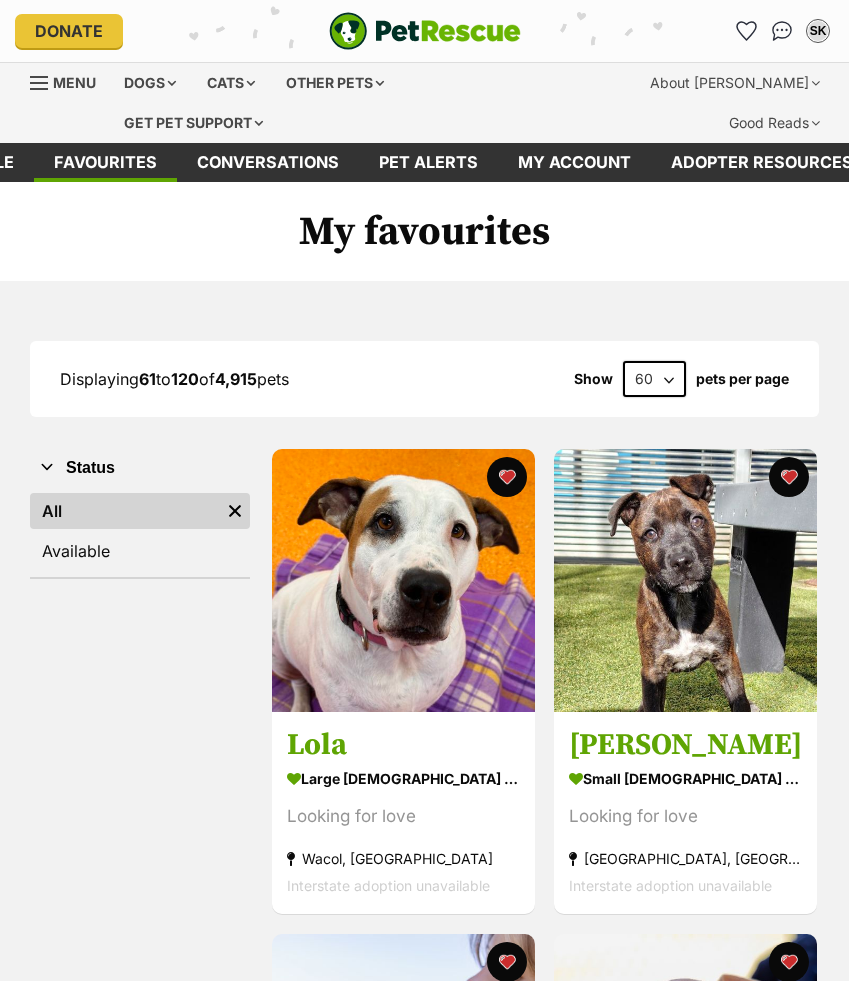 scroll, scrollTop: 0, scrollLeft: 0, axis: both 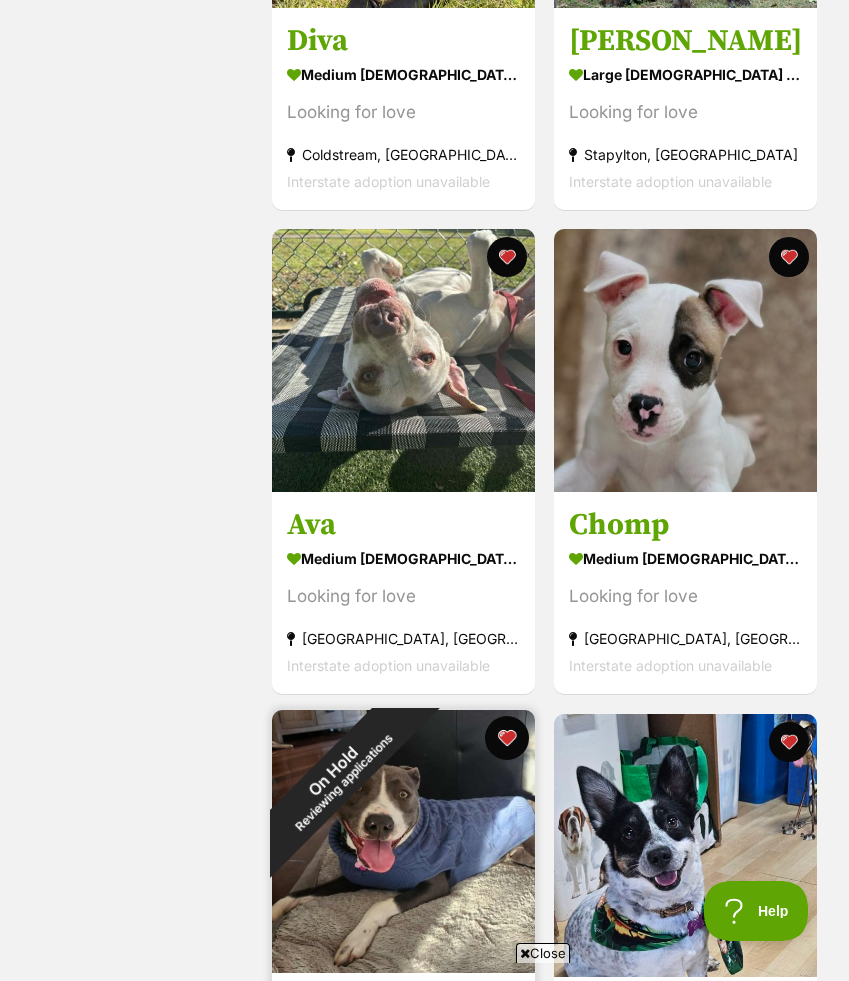 click at bounding box center (507, 738) 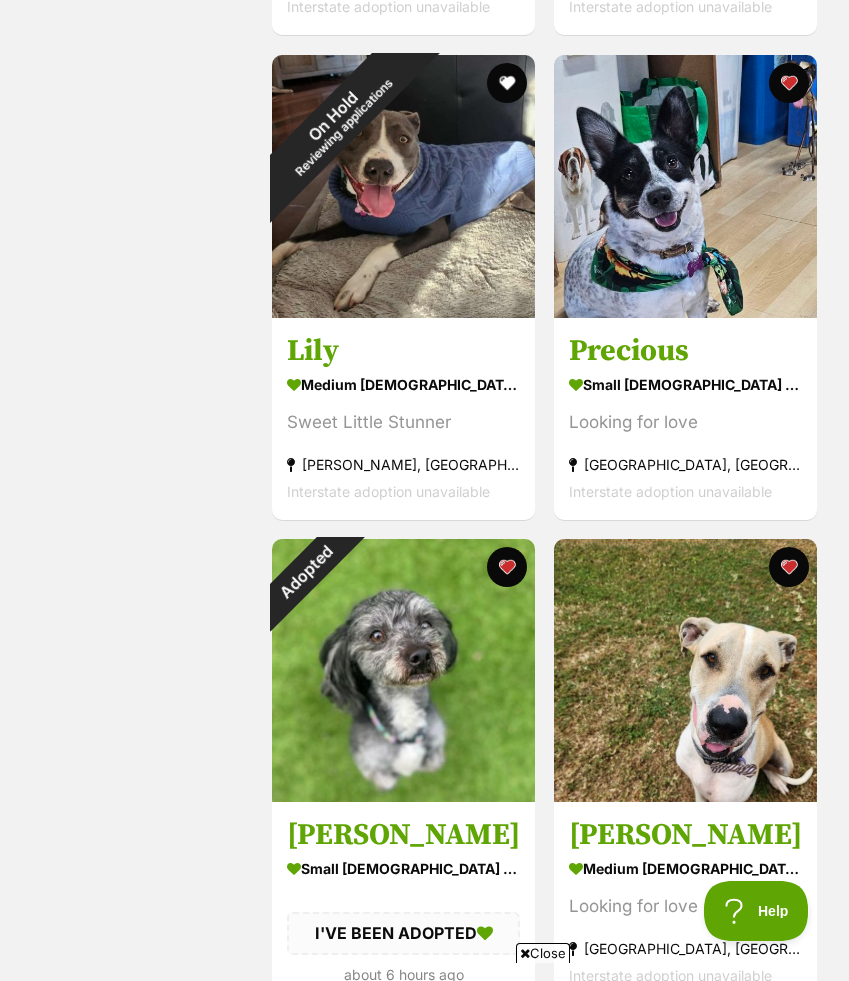 scroll, scrollTop: 4831, scrollLeft: 0, axis: vertical 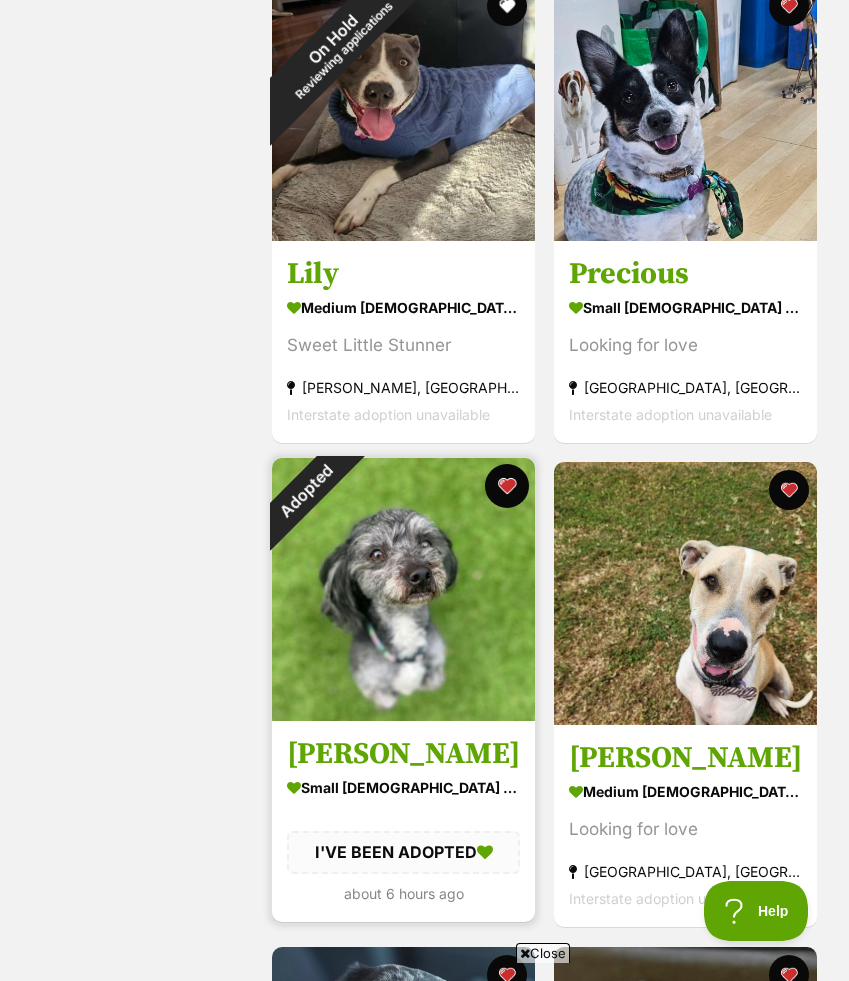 click at bounding box center (507, 486) 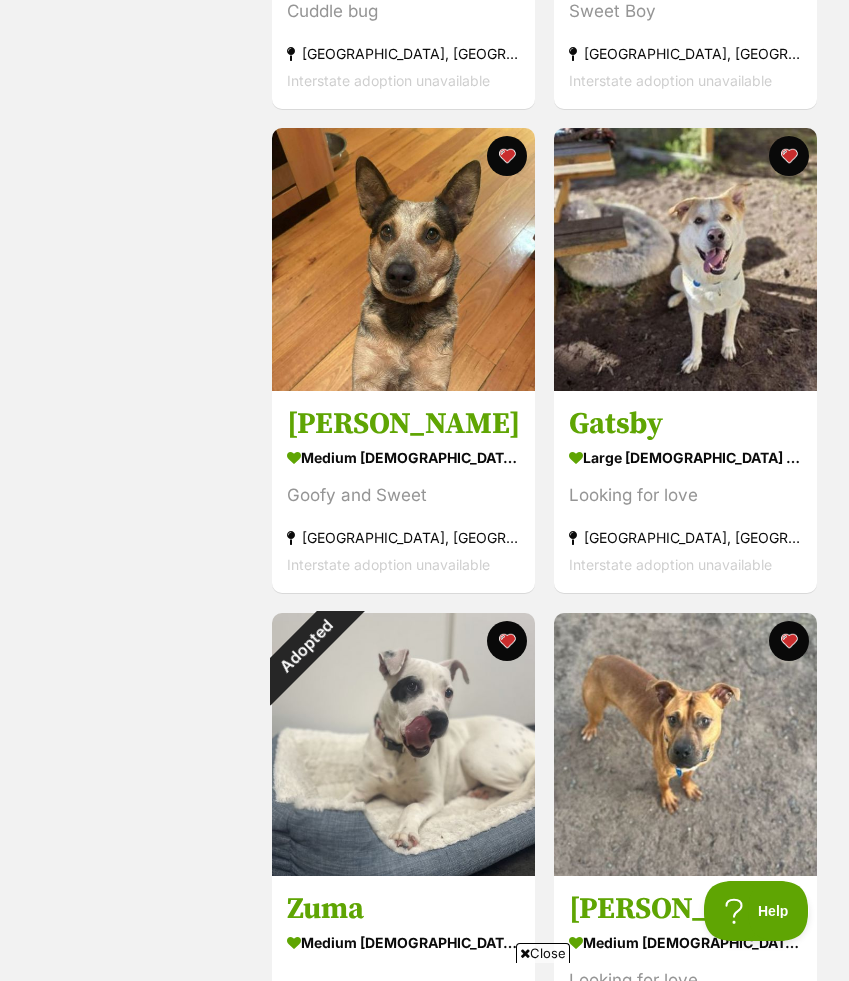 scroll, scrollTop: 6711, scrollLeft: 0, axis: vertical 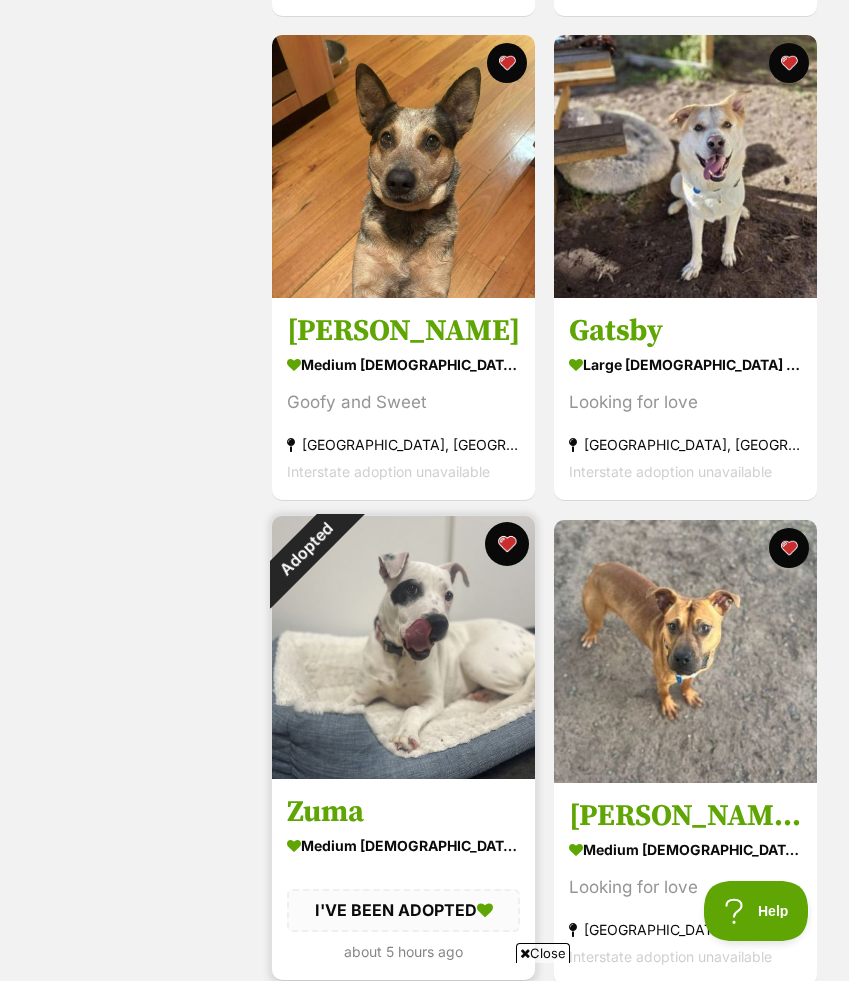 click at bounding box center (507, 544) 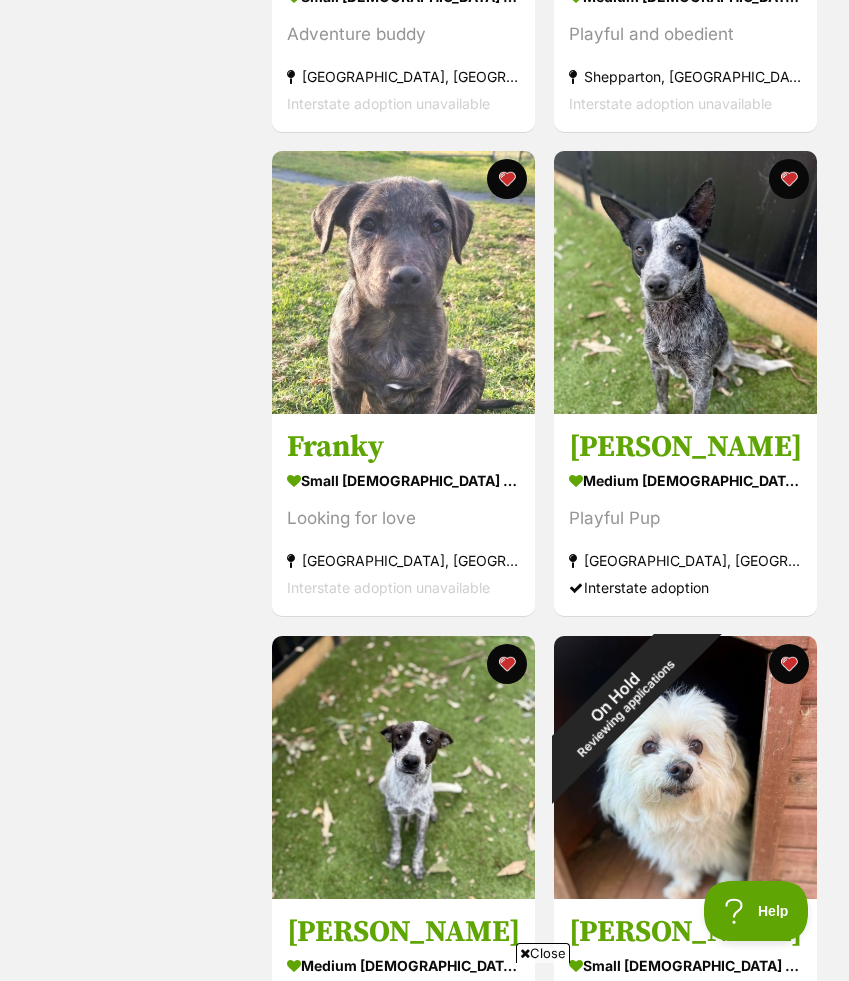 scroll, scrollTop: 12961, scrollLeft: 0, axis: vertical 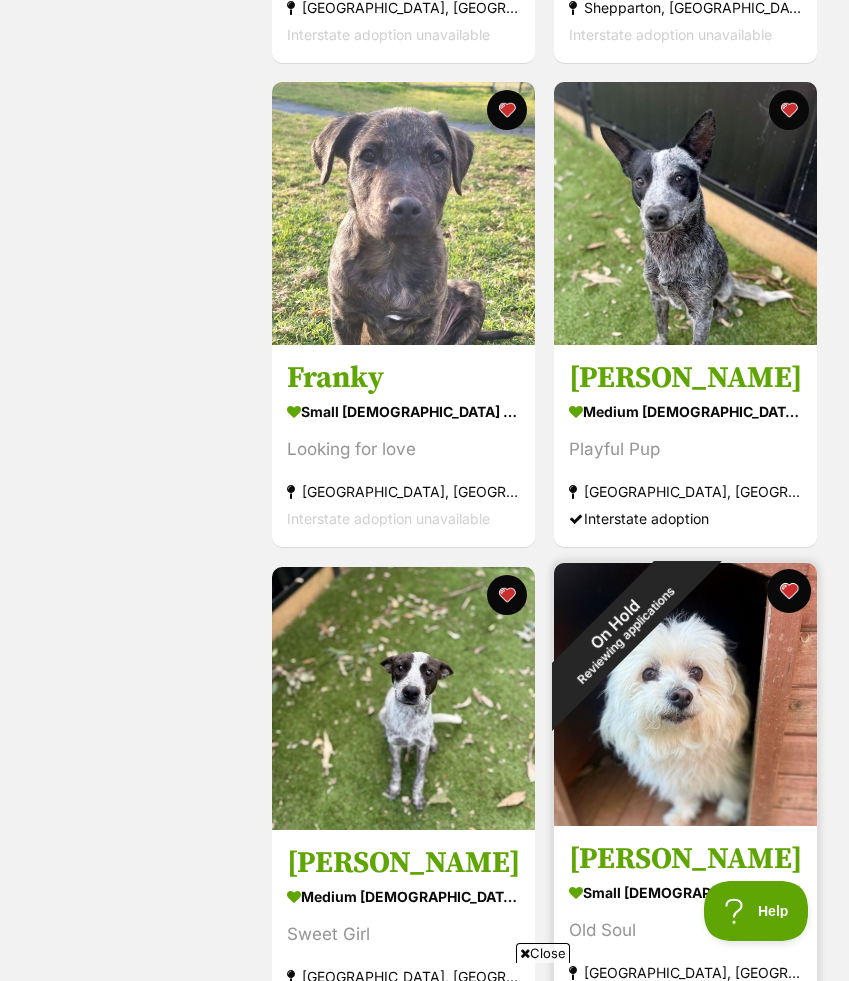 click at bounding box center (789, 591) 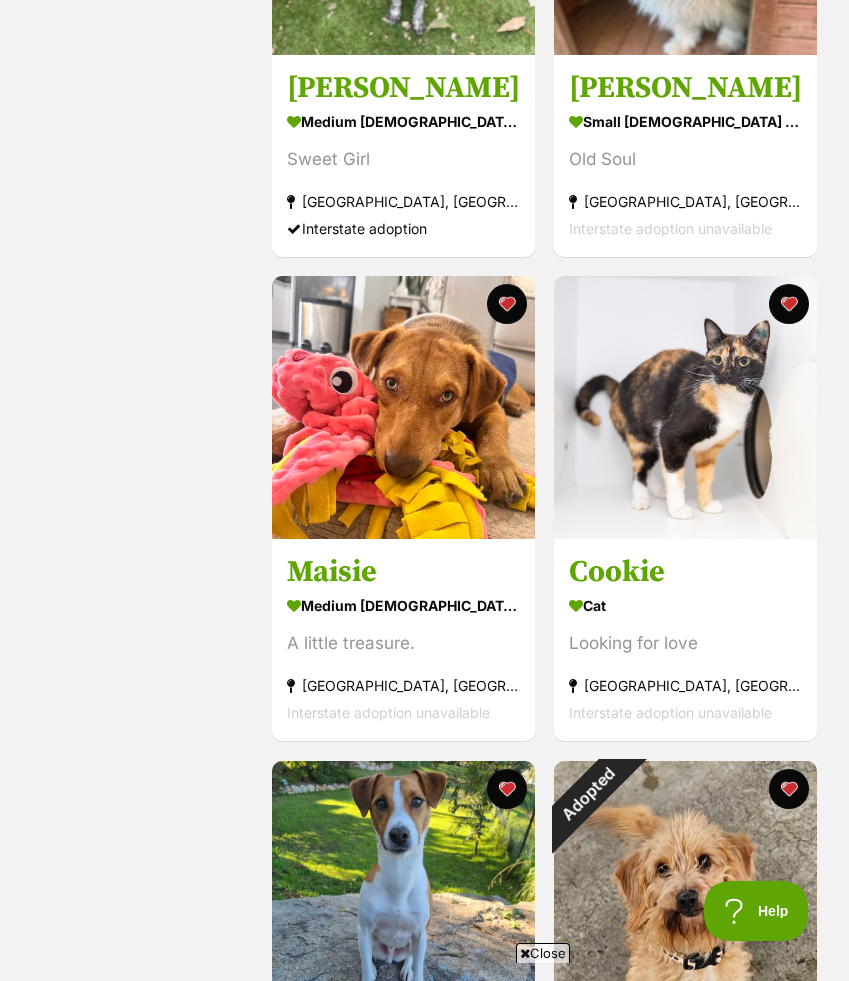 scroll, scrollTop: 14012, scrollLeft: 0, axis: vertical 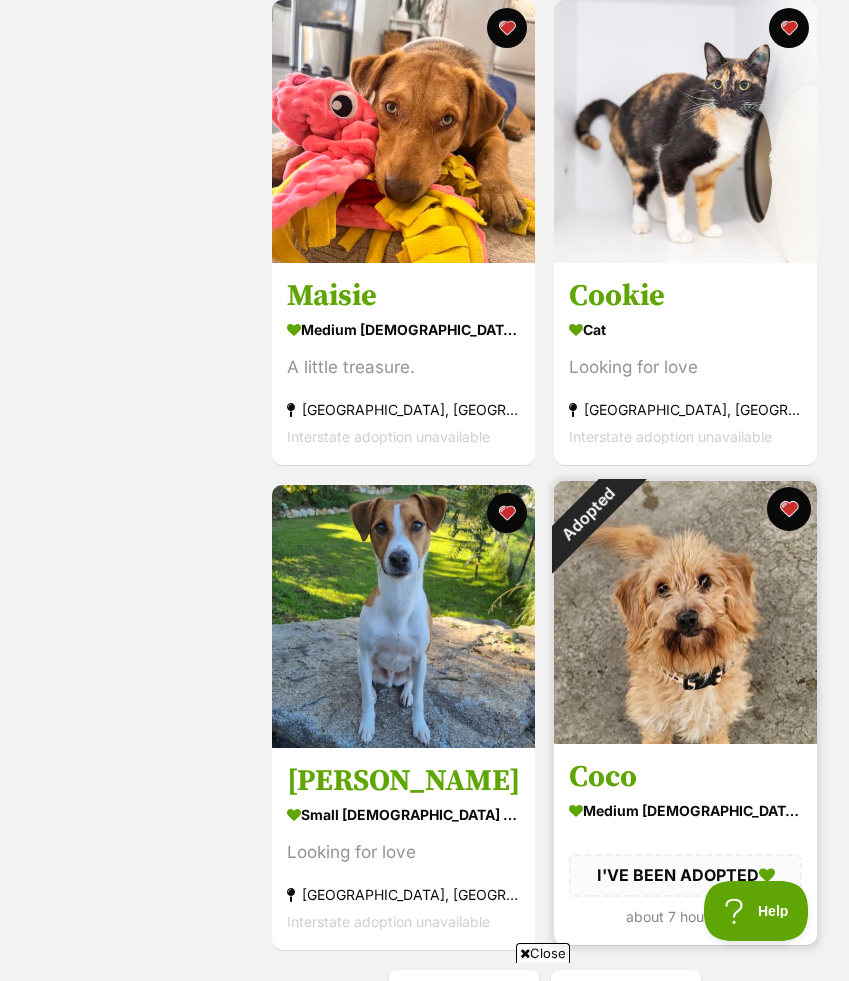 click at bounding box center [789, 509] 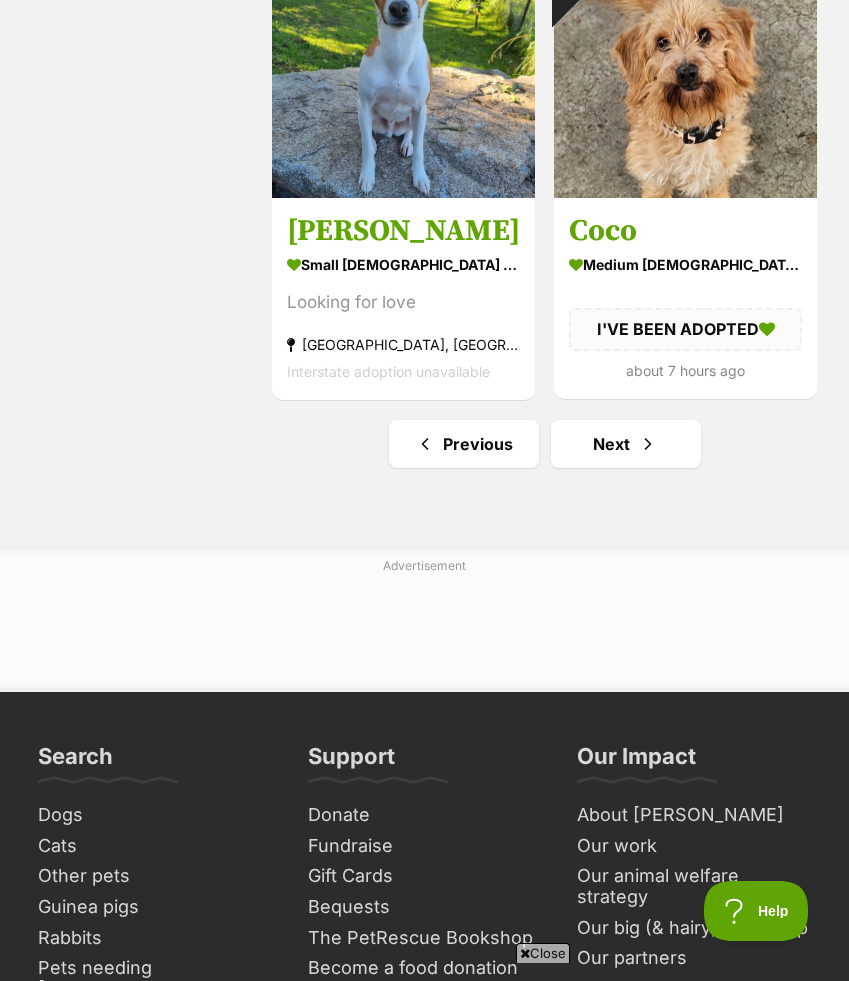 scroll, scrollTop: 14588, scrollLeft: 0, axis: vertical 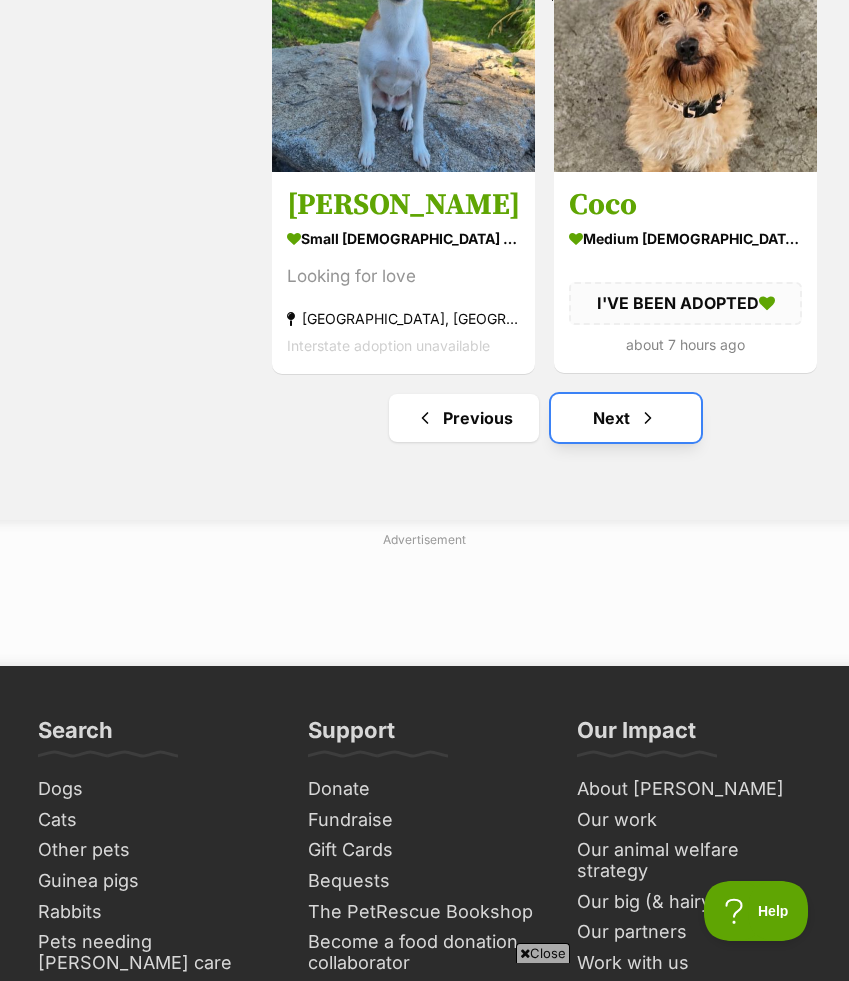 click on "Next" at bounding box center [626, 418] 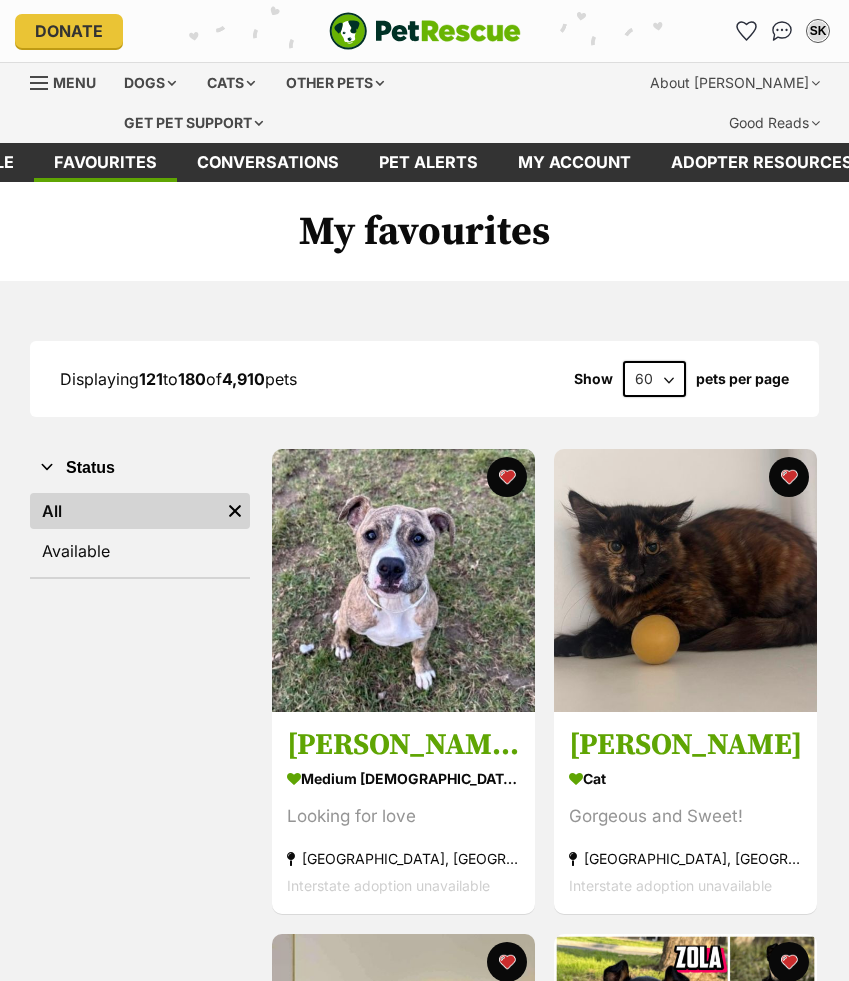 scroll, scrollTop: 0, scrollLeft: 0, axis: both 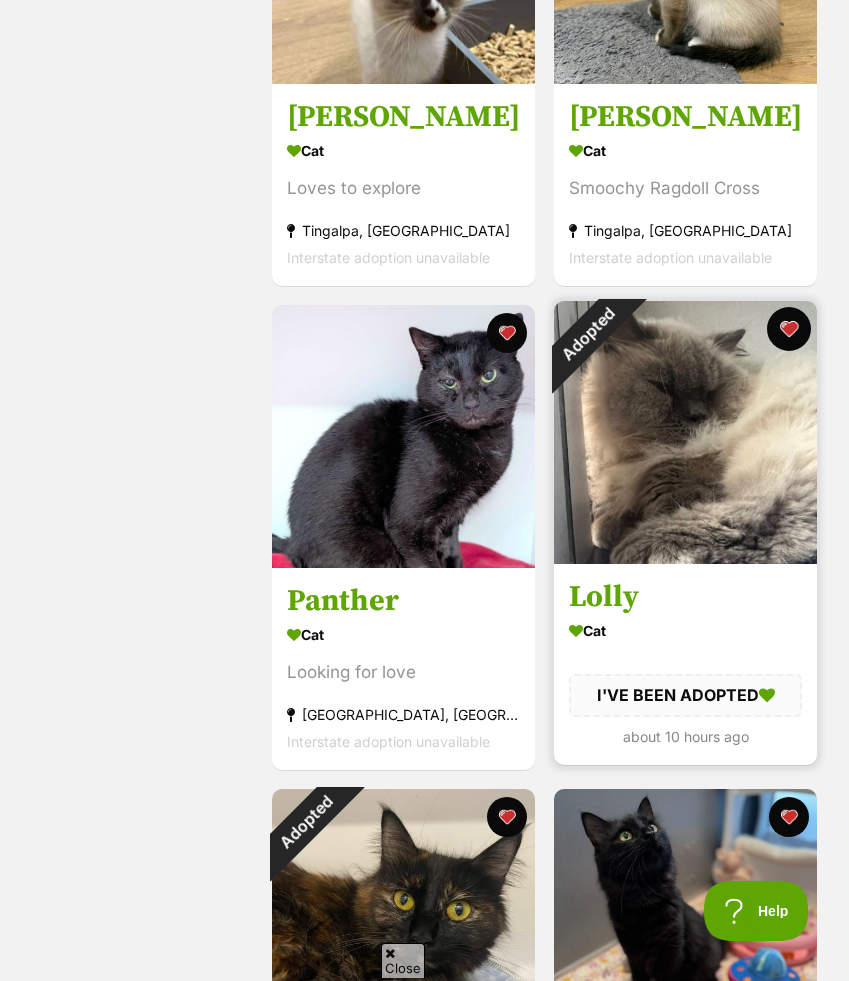 click at bounding box center [789, 329] 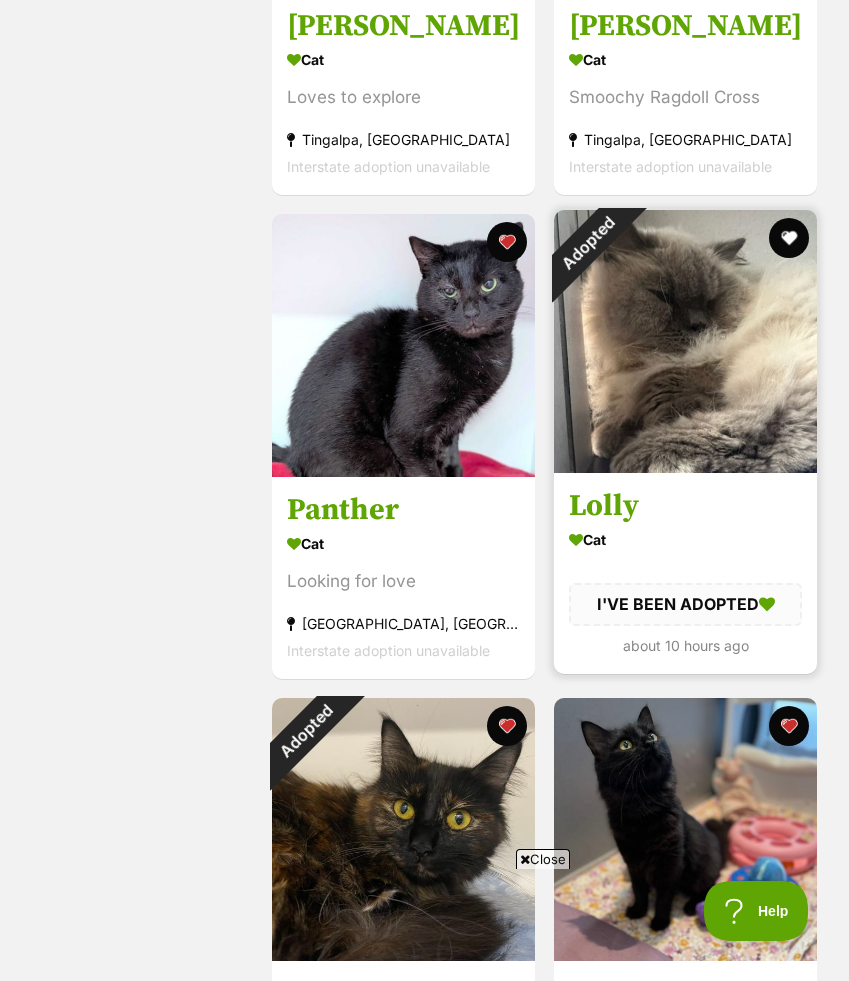 scroll, scrollTop: 2577, scrollLeft: 0, axis: vertical 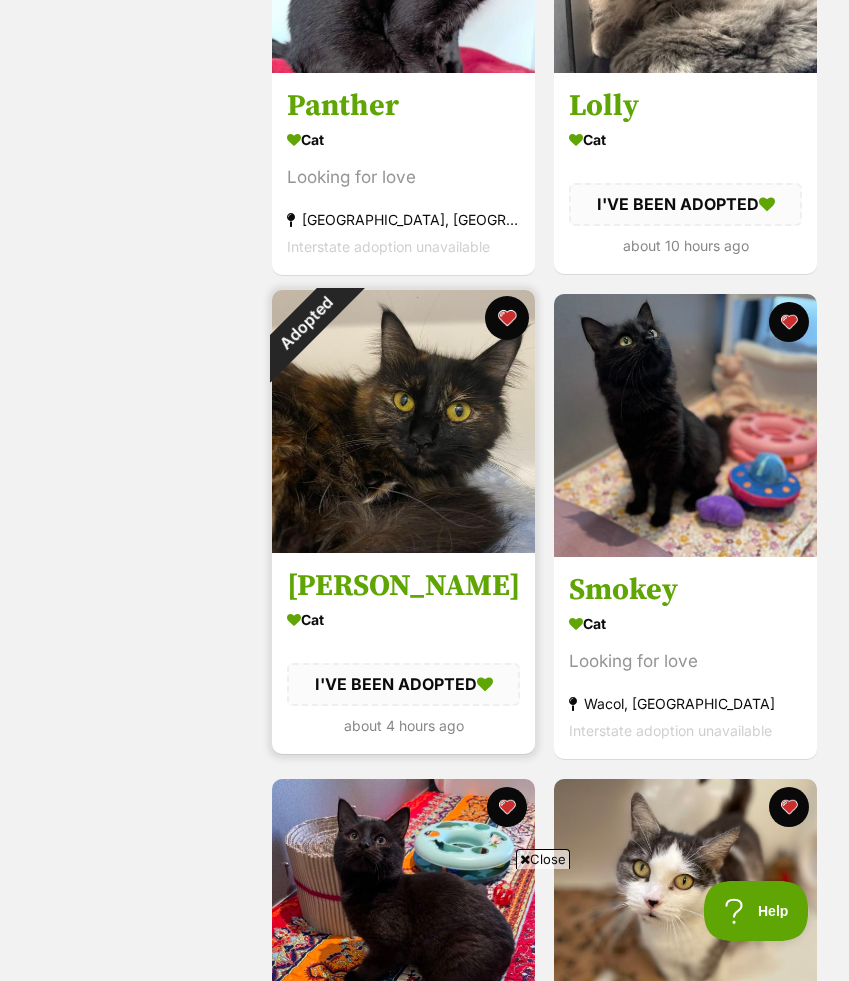 click at bounding box center [507, 318] 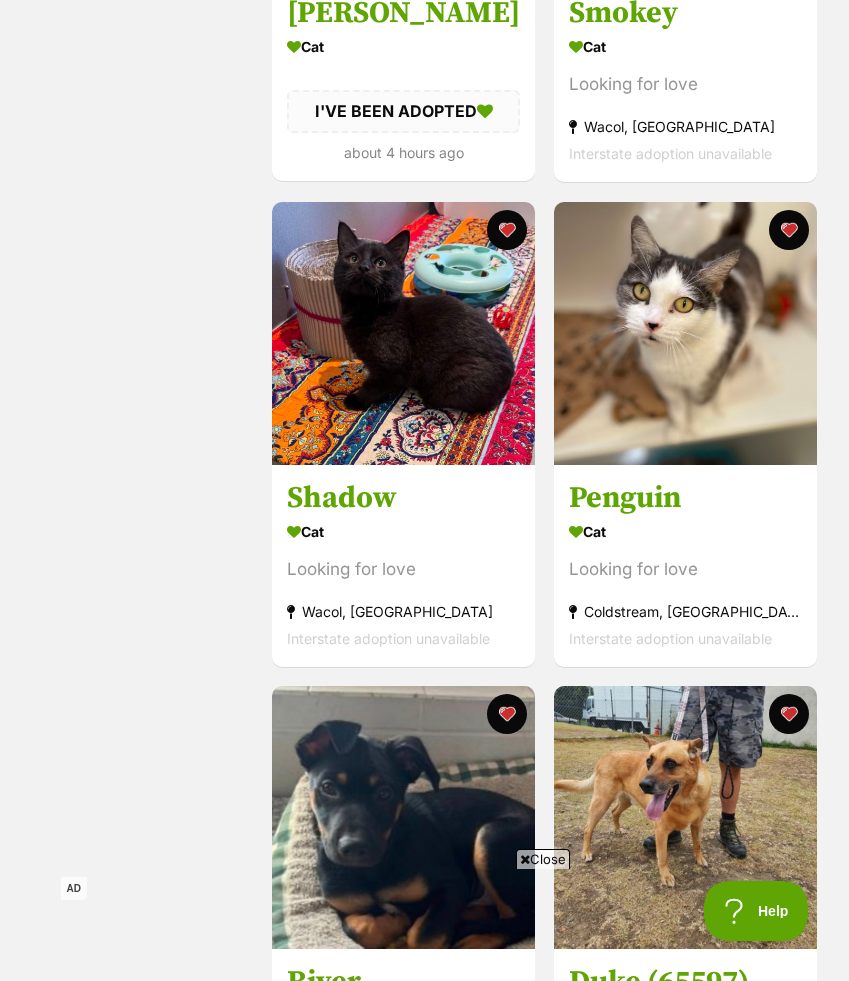 scroll, scrollTop: 3165, scrollLeft: 0, axis: vertical 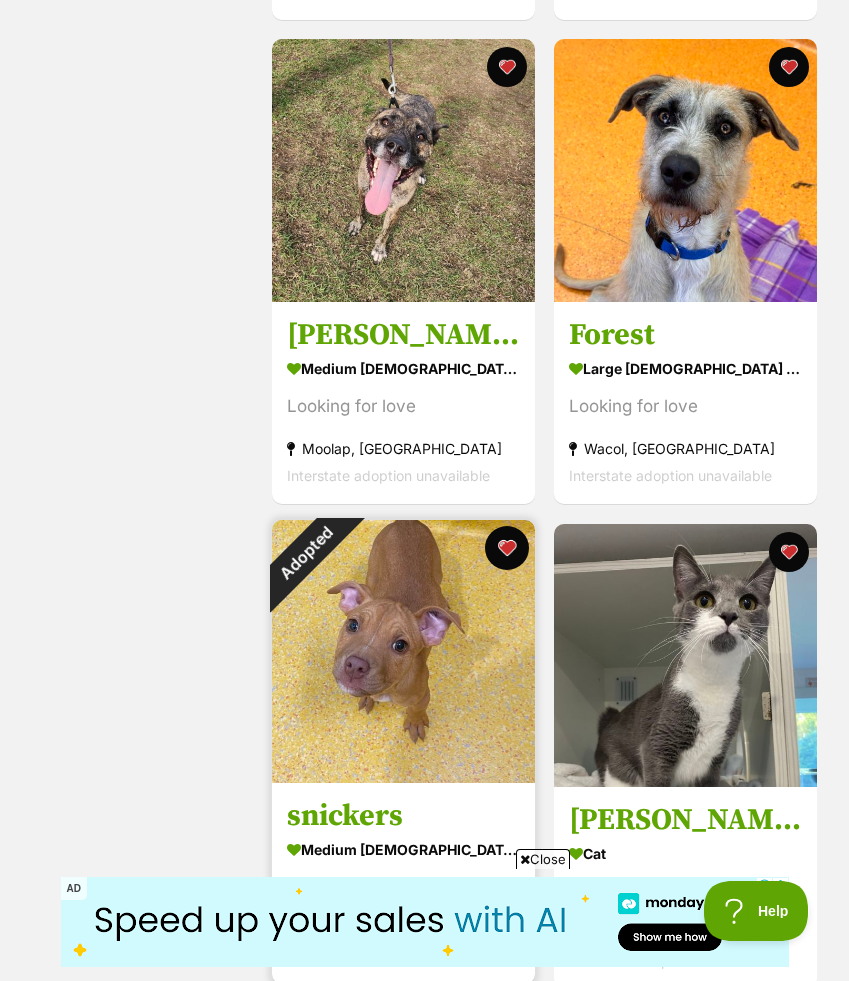 click at bounding box center [507, 548] 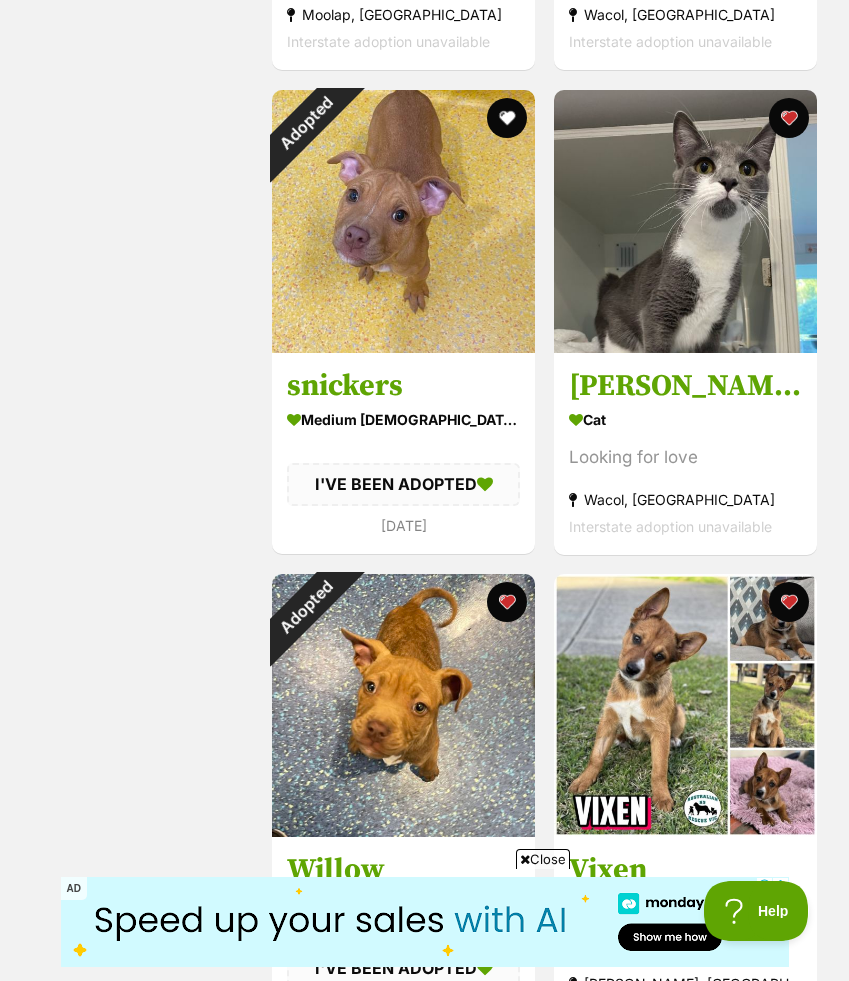 scroll, scrollTop: 6106, scrollLeft: 0, axis: vertical 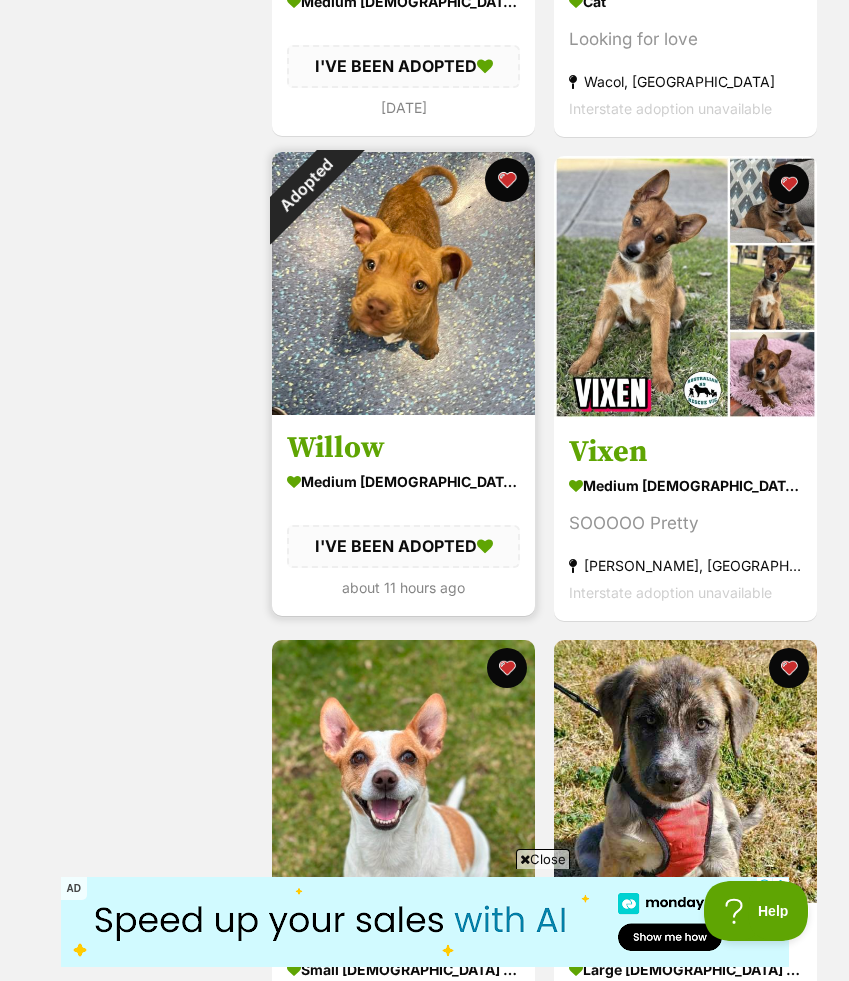 click at bounding box center [507, 180] 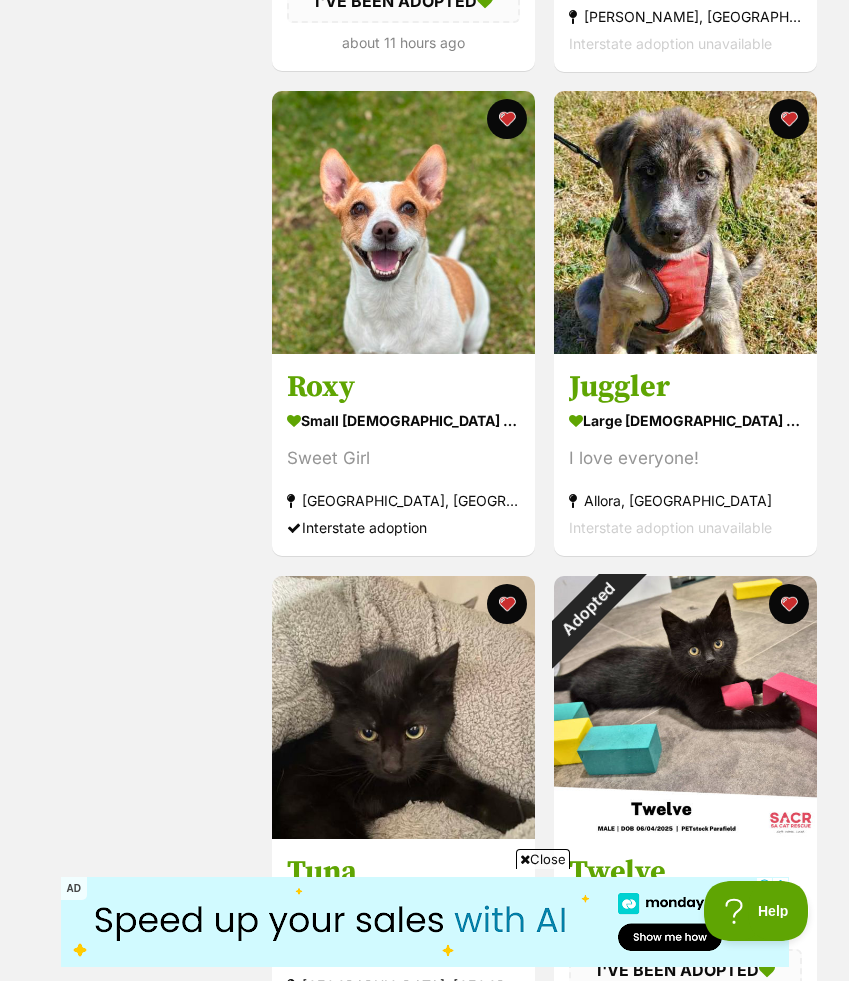 scroll, scrollTop: 6786, scrollLeft: 0, axis: vertical 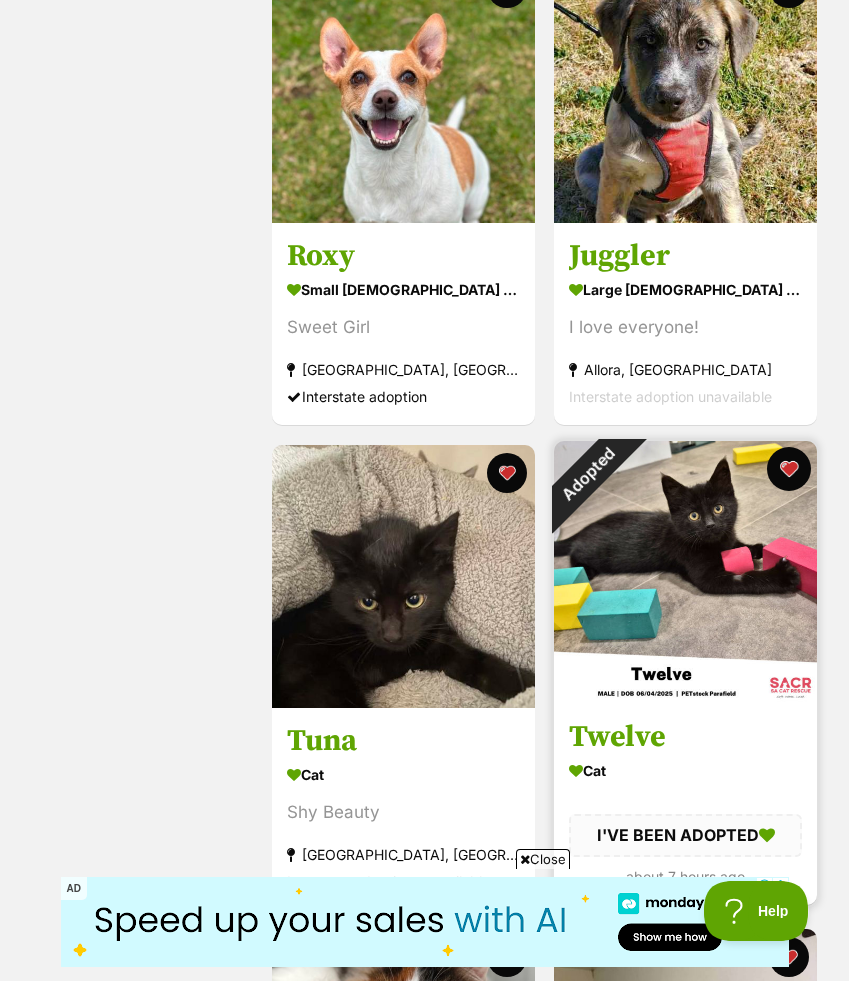 click at bounding box center [789, 469] 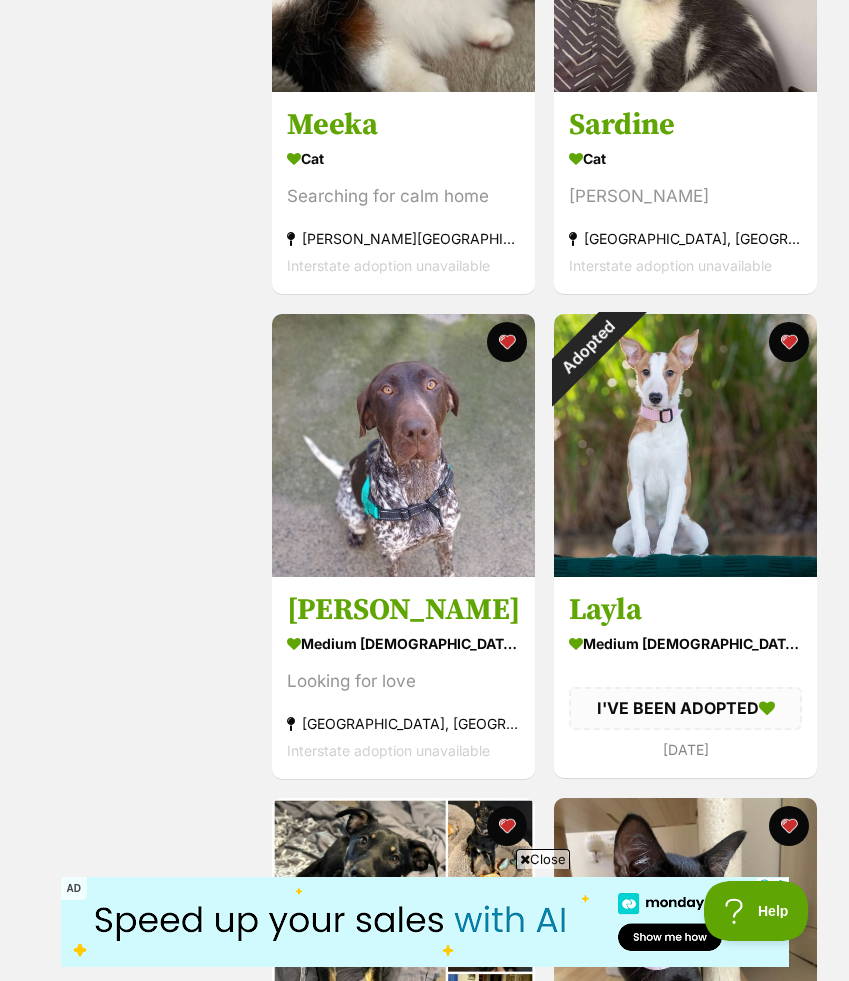 scroll, scrollTop: 7911, scrollLeft: 0, axis: vertical 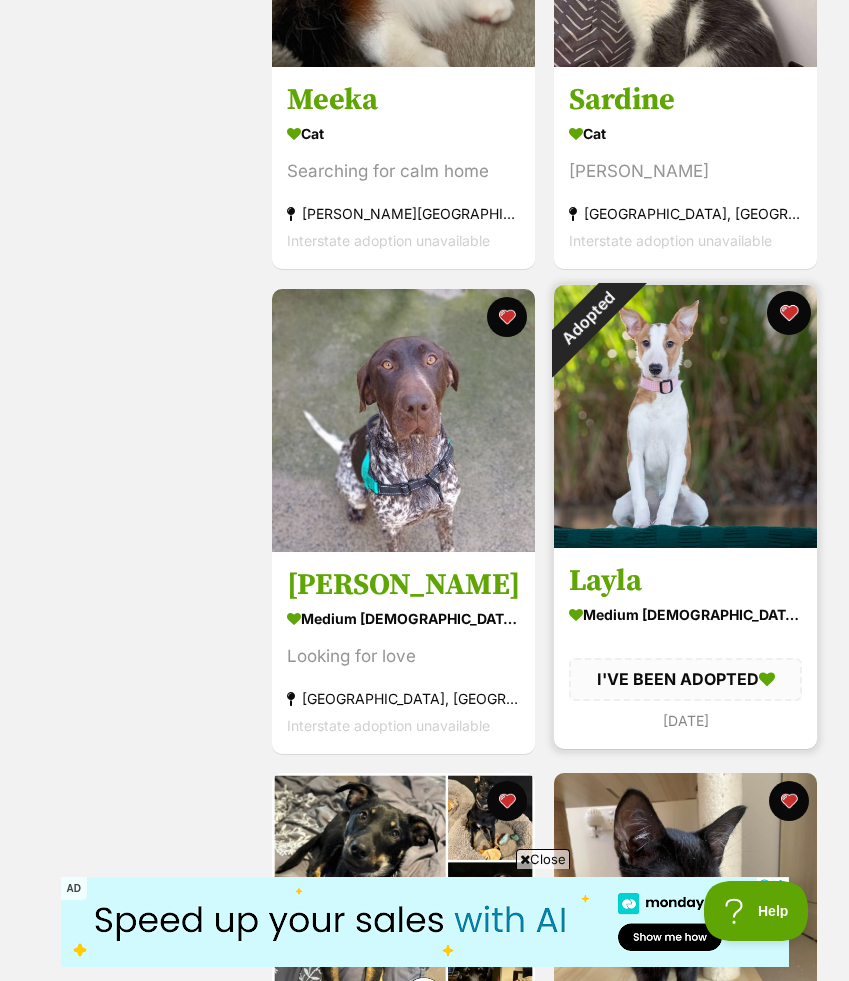 click at bounding box center [789, 313] 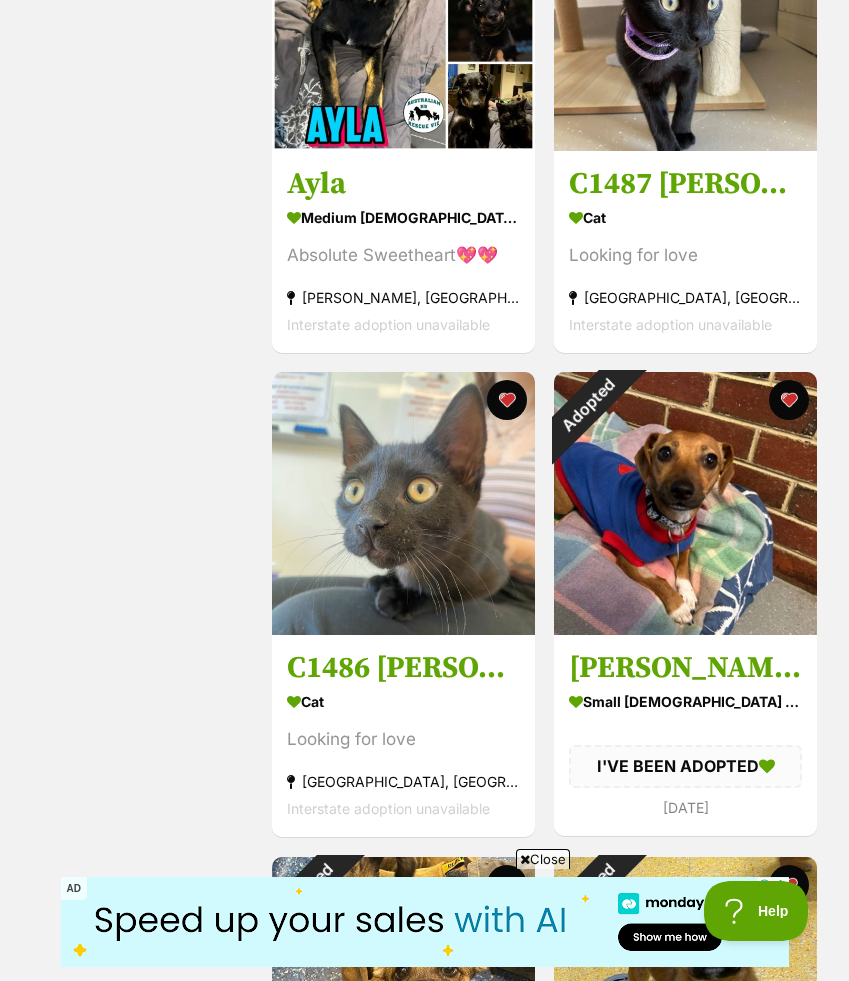 scroll, scrollTop: 8821, scrollLeft: 0, axis: vertical 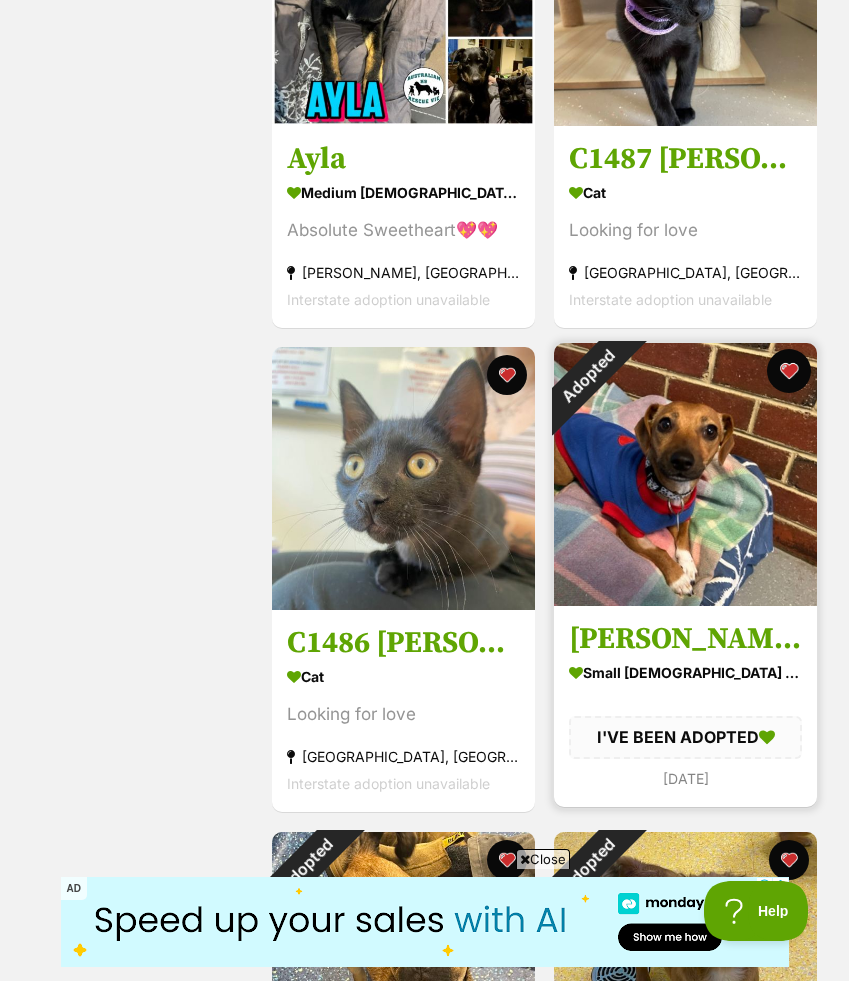 click at bounding box center (789, 371) 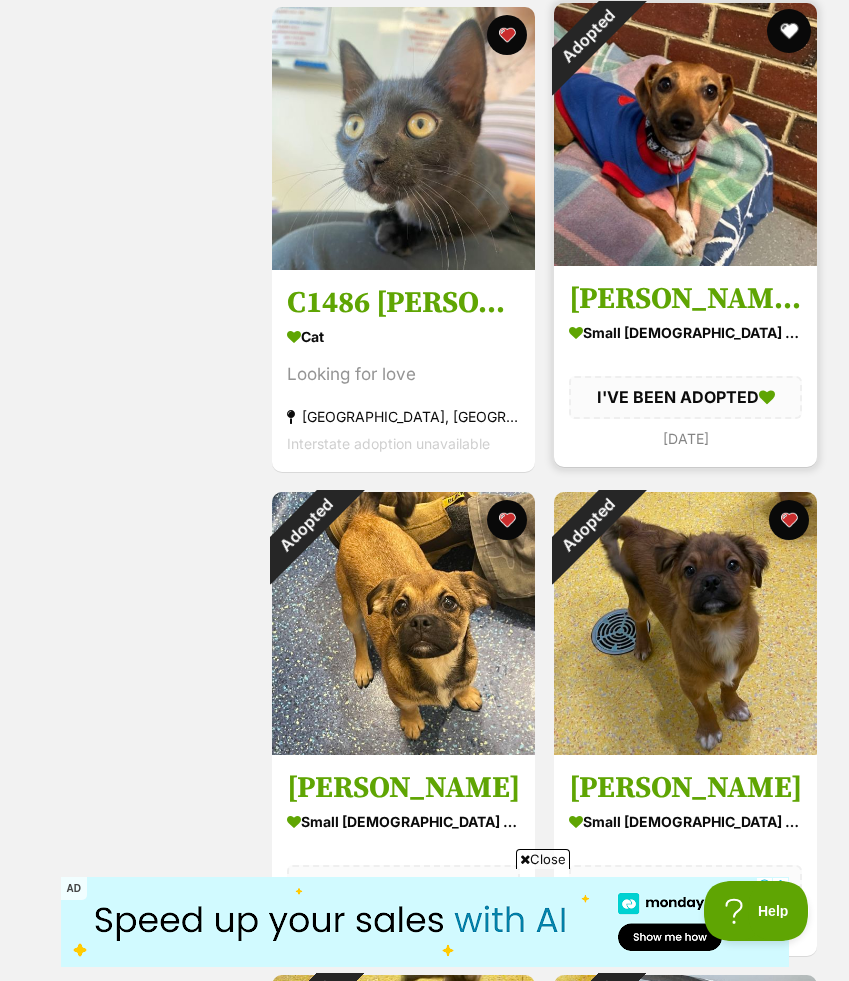scroll, scrollTop: 9194, scrollLeft: 0, axis: vertical 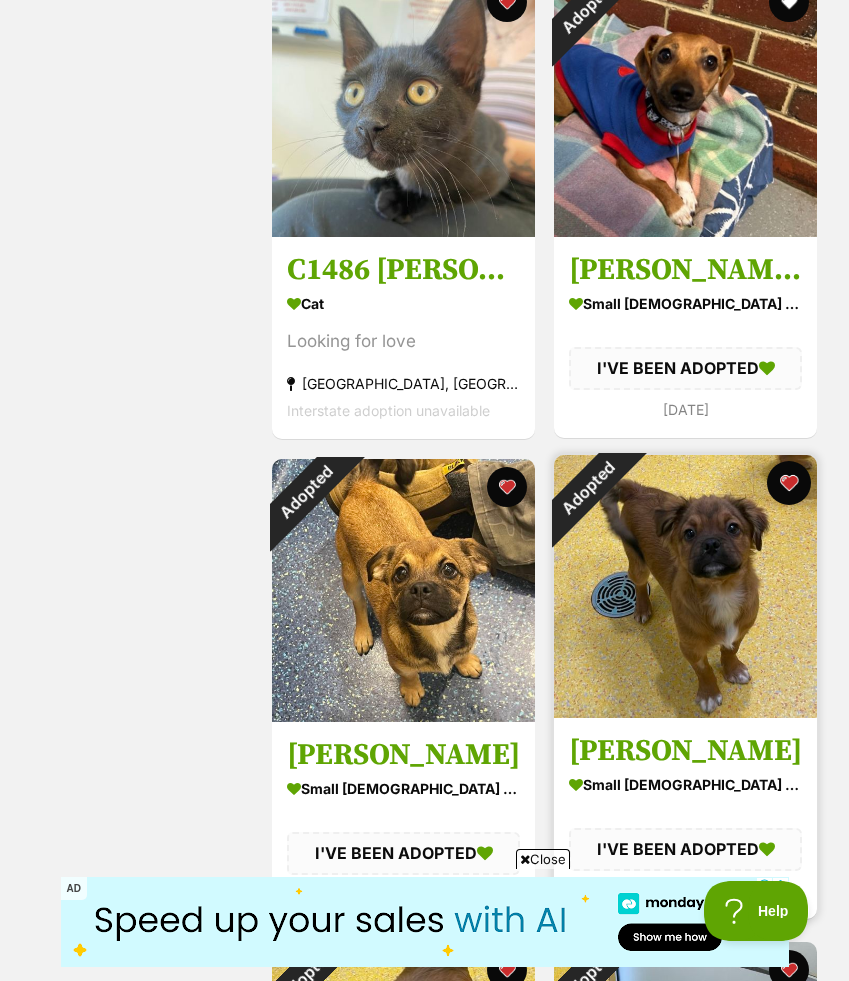 click at bounding box center [789, 483] 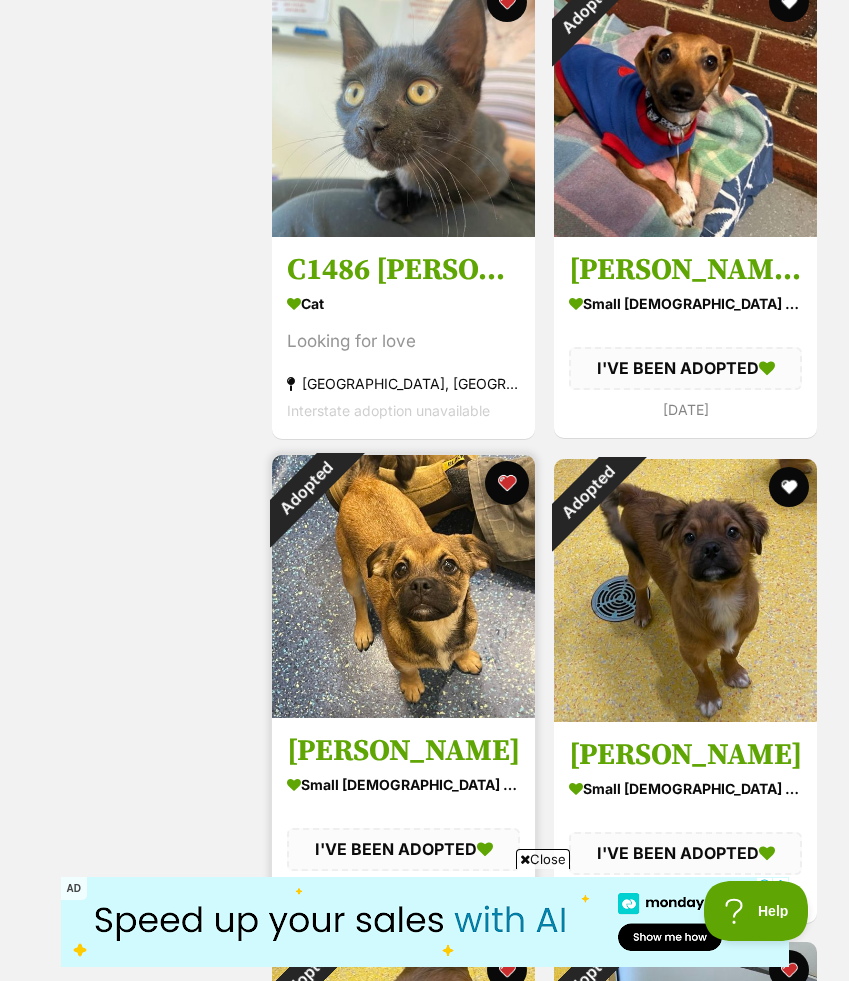 click at bounding box center [507, 483] 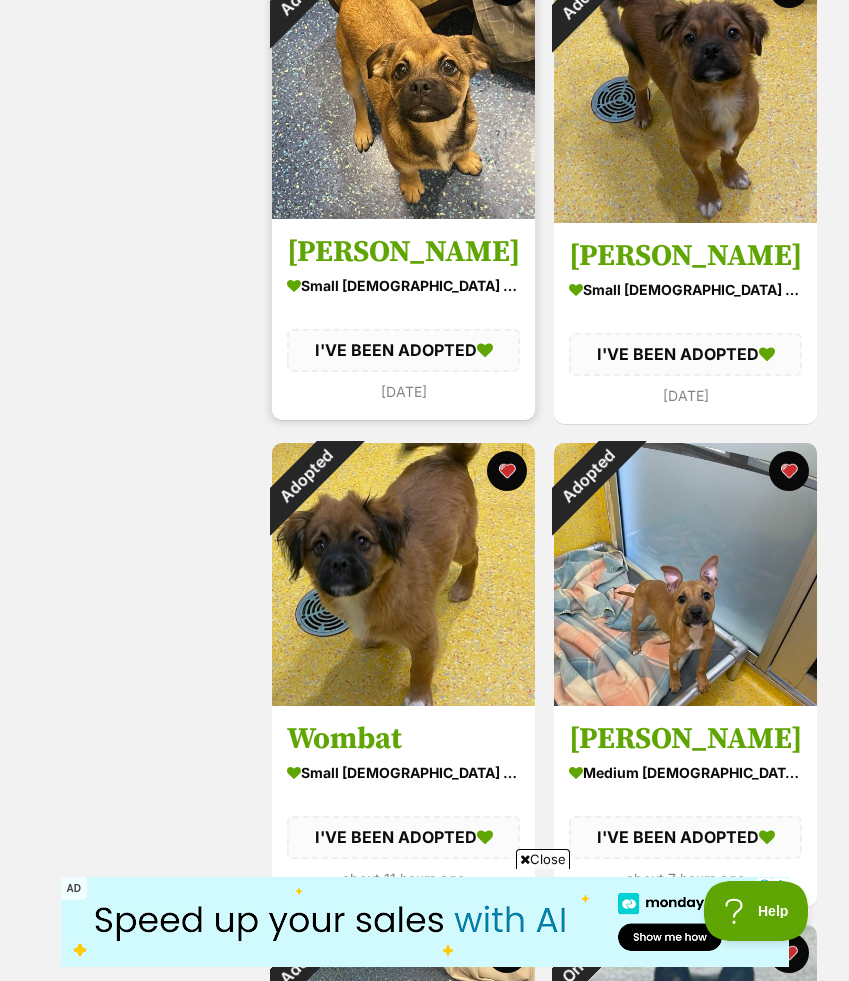scroll, scrollTop: 9715, scrollLeft: 0, axis: vertical 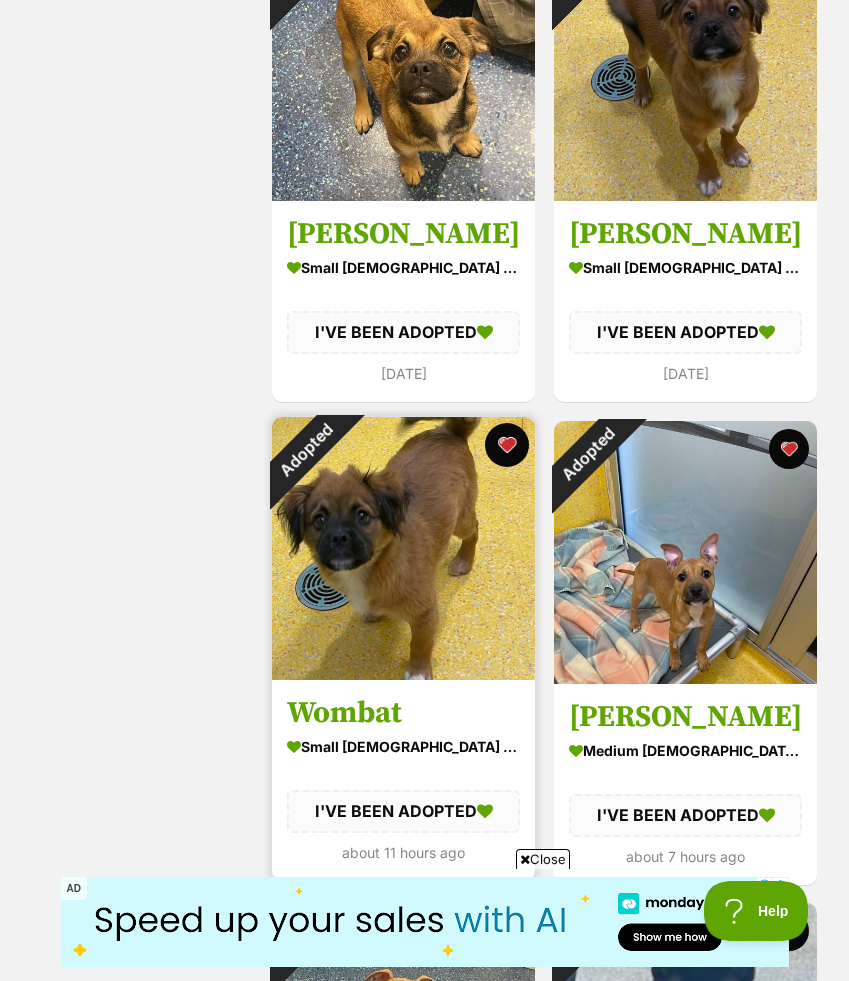 click at bounding box center (507, 445) 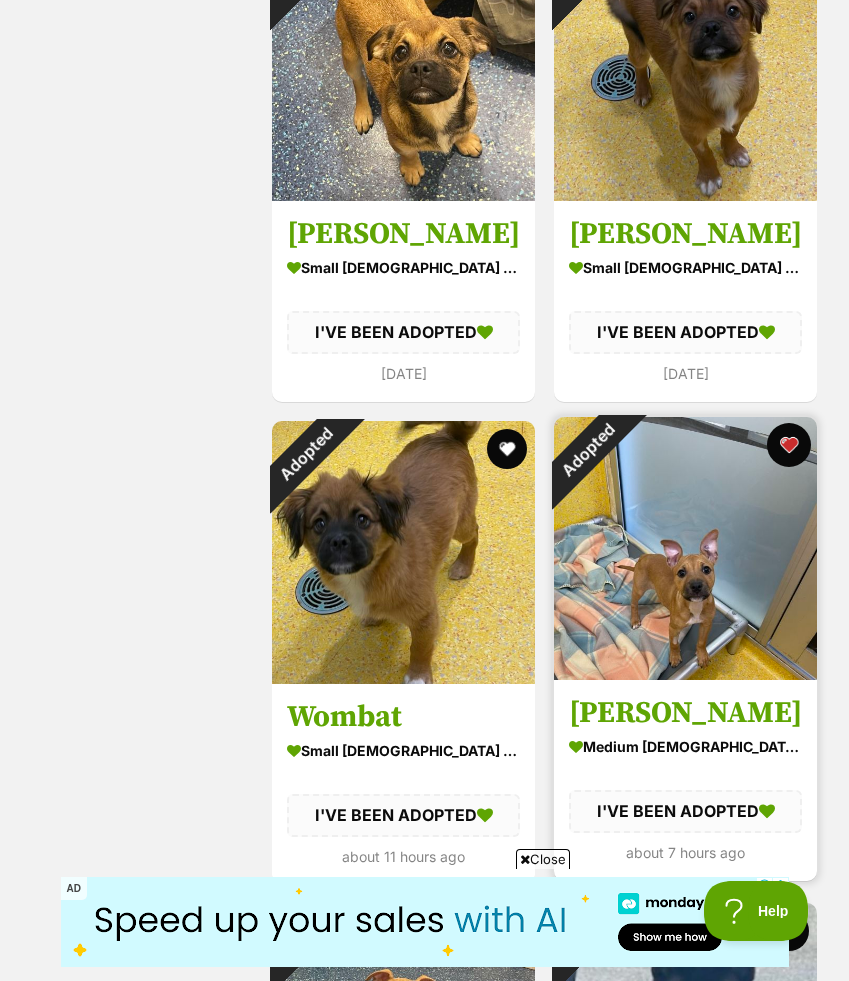 click at bounding box center (789, 445) 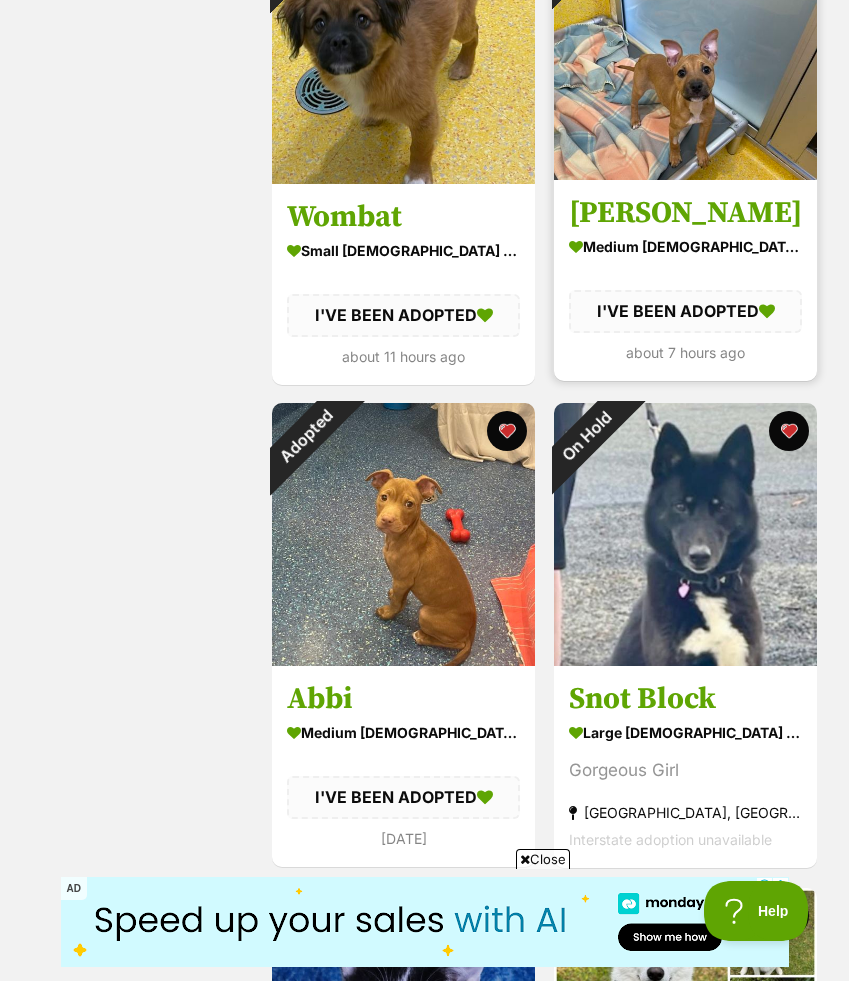 scroll, scrollTop: 10226, scrollLeft: 0, axis: vertical 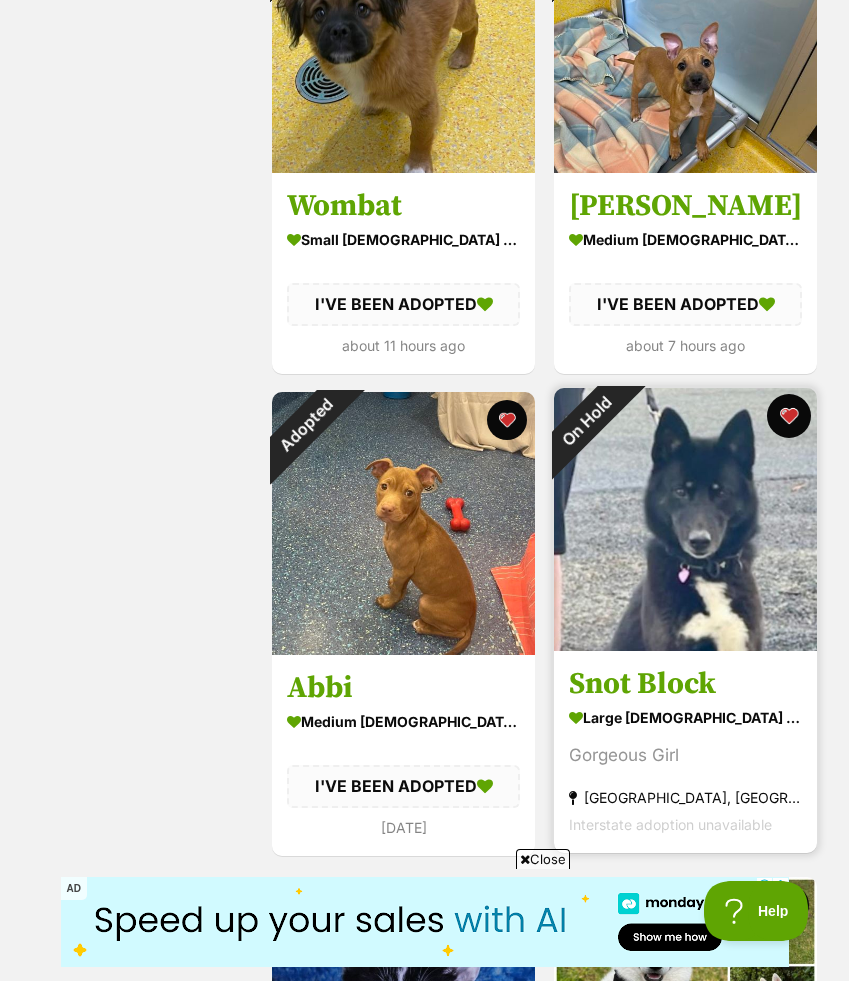 click at bounding box center [789, 416] 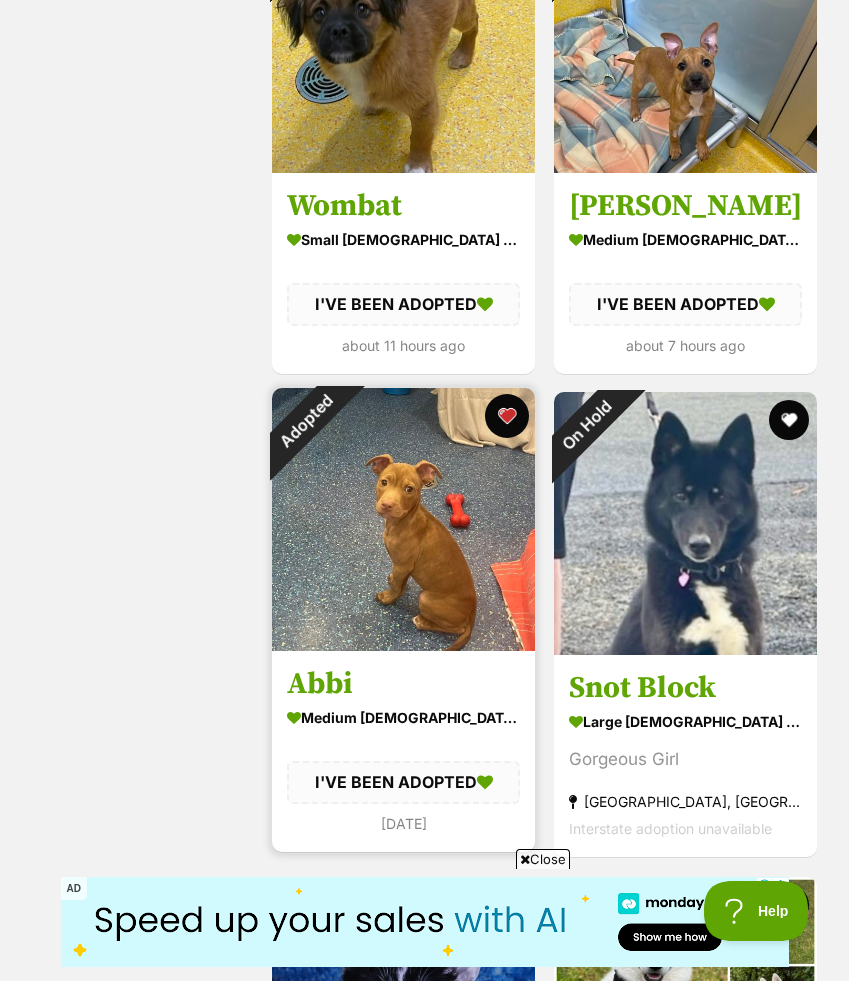 click at bounding box center [507, 416] 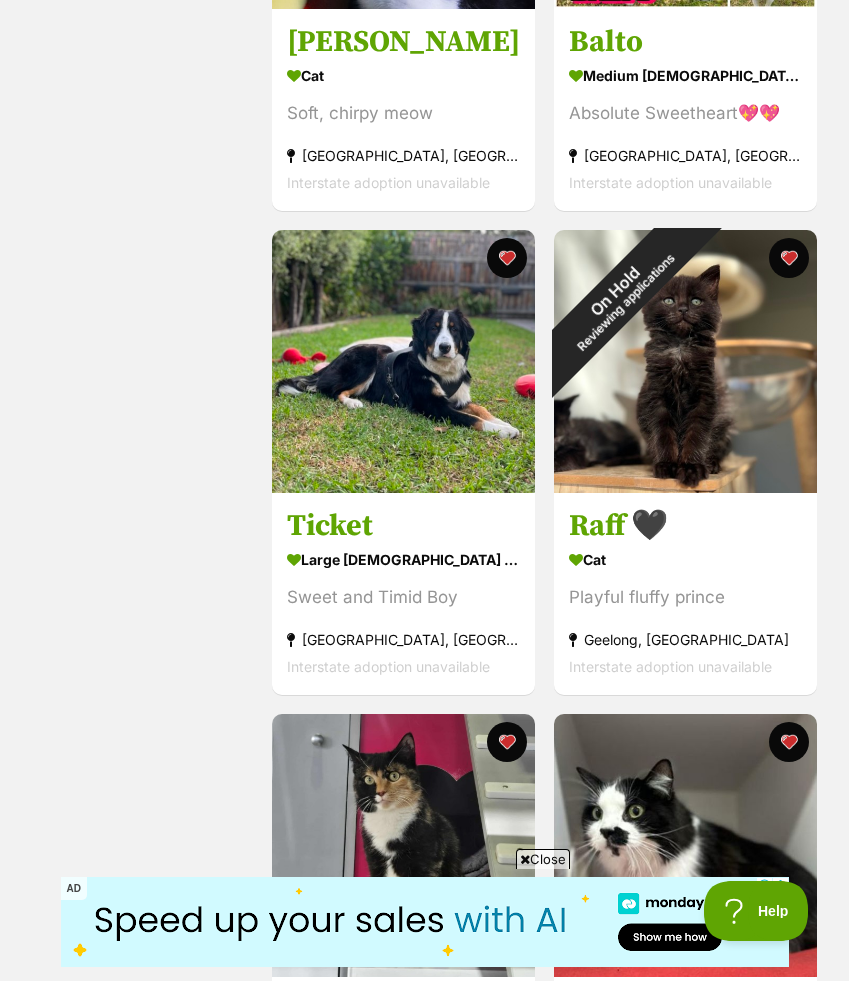 scroll, scrollTop: 11366, scrollLeft: 0, axis: vertical 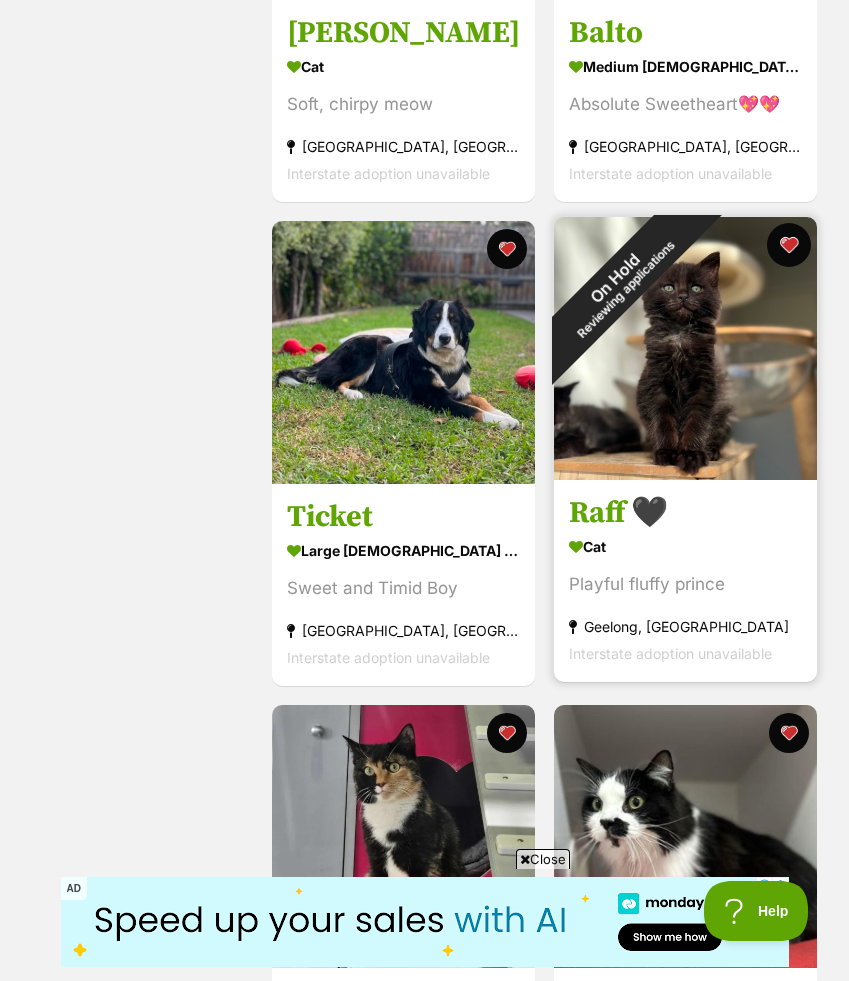 click at bounding box center (789, 245) 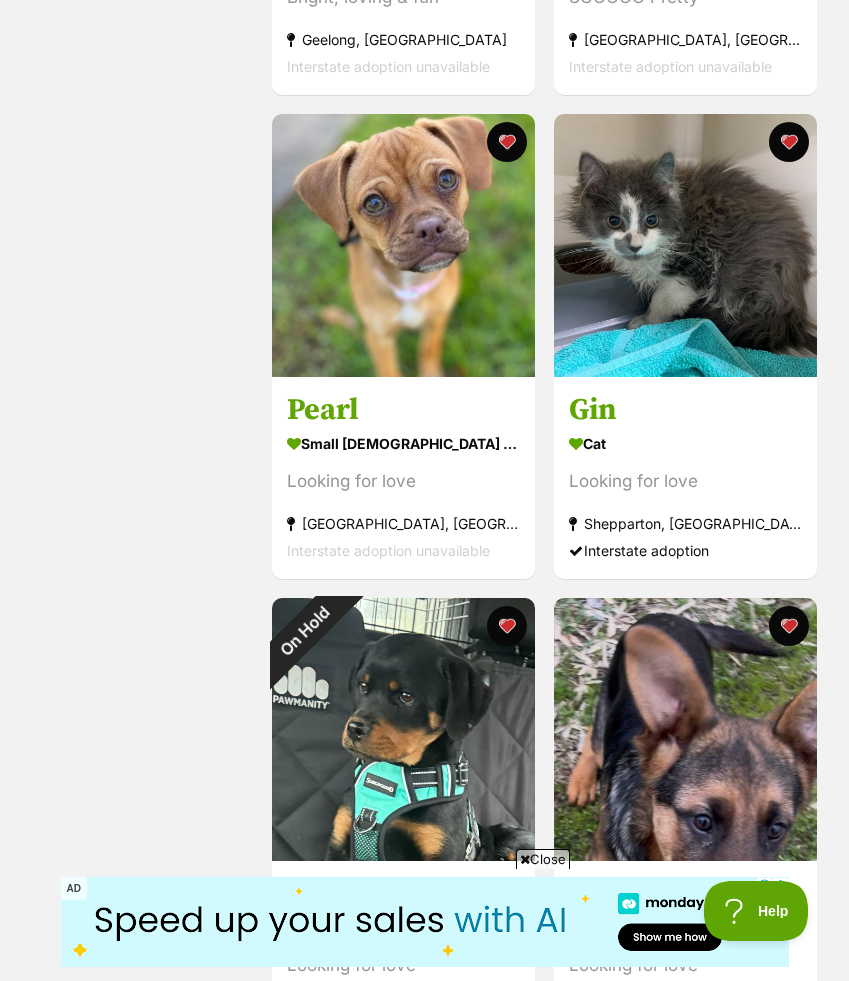 scroll, scrollTop: 14332, scrollLeft: 0, axis: vertical 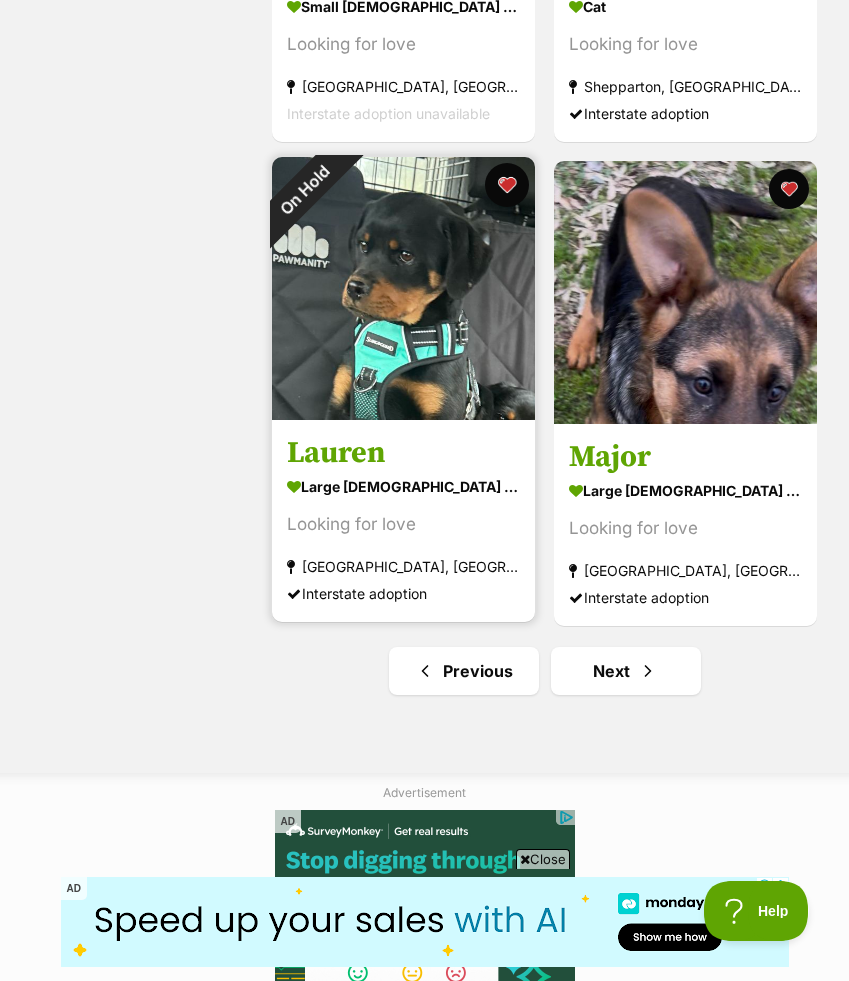 click at bounding box center (507, 185) 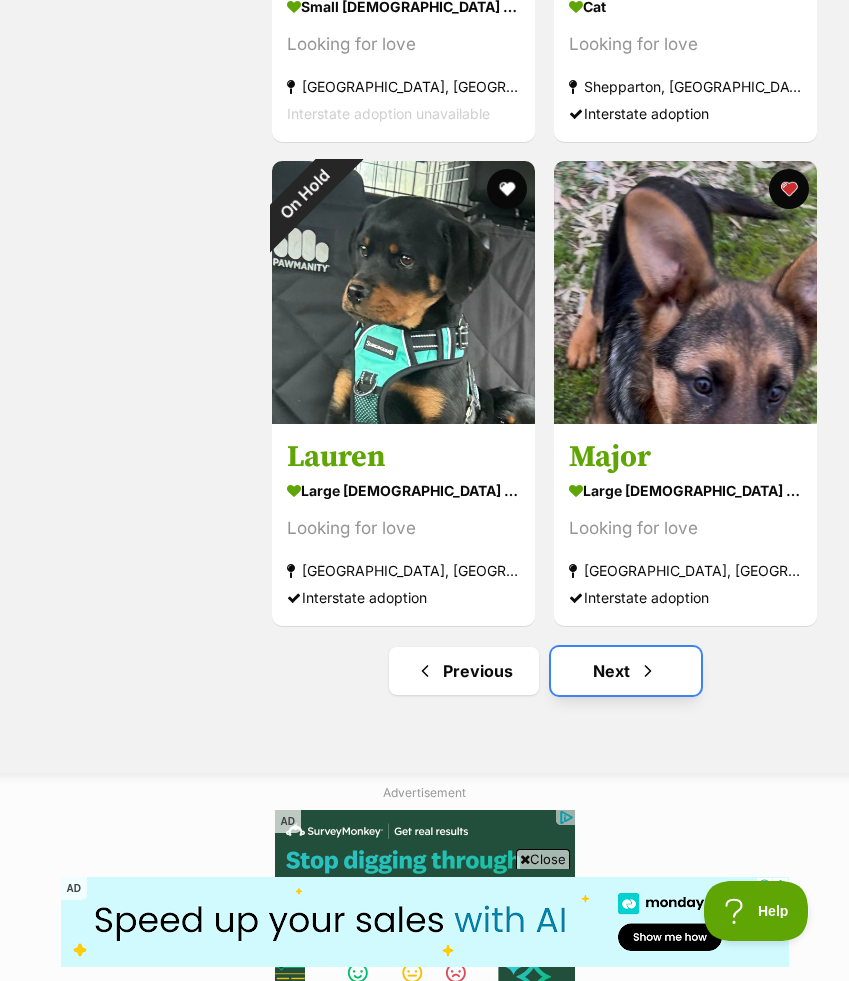 click on "Next" at bounding box center (626, 671) 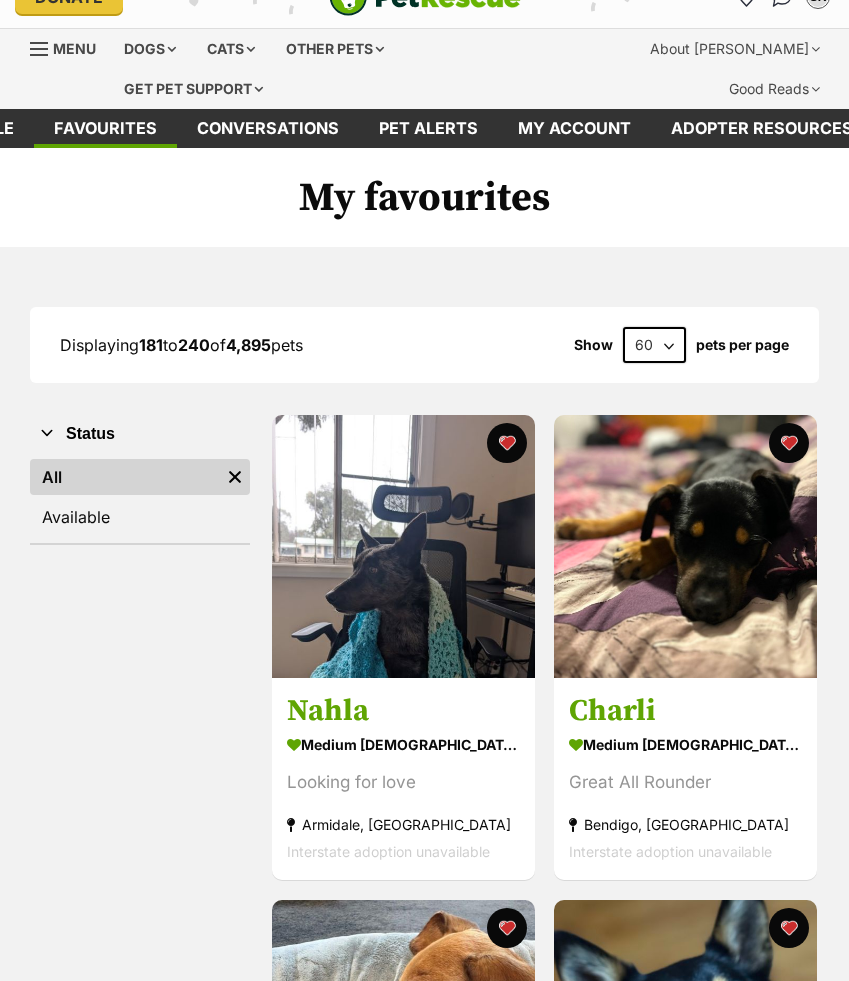 scroll, scrollTop: 333, scrollLeft: 0, axis: vertical 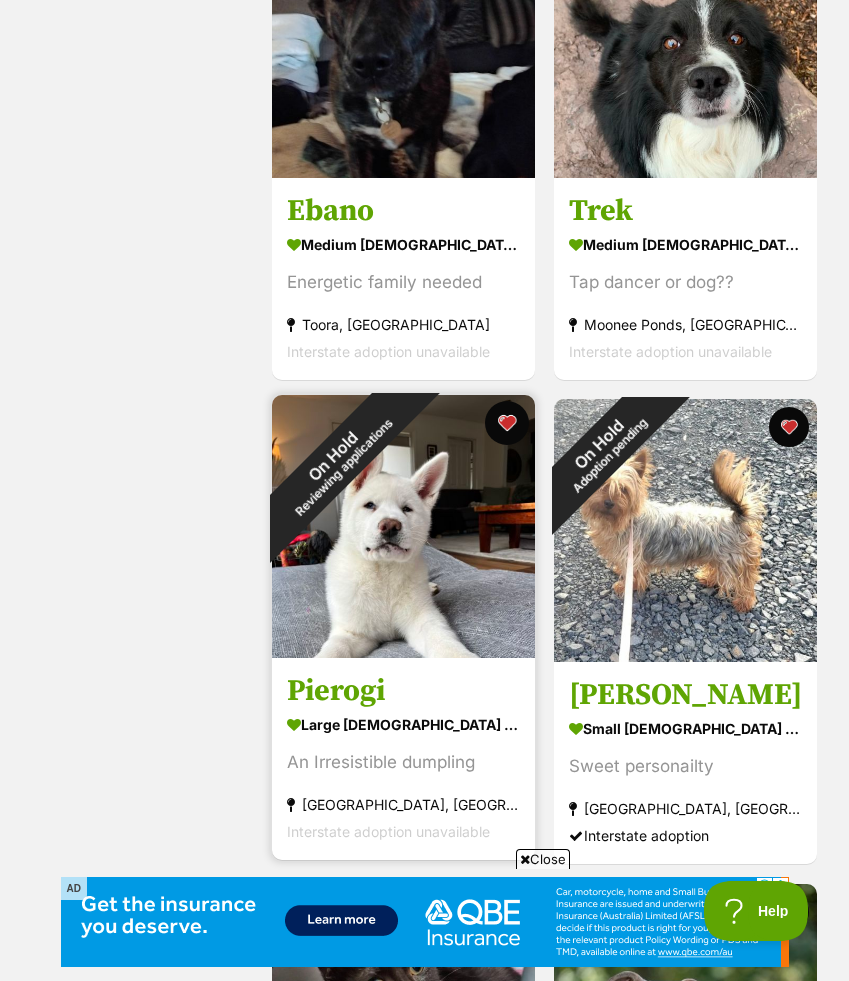 click at bounding box center [507, 423] 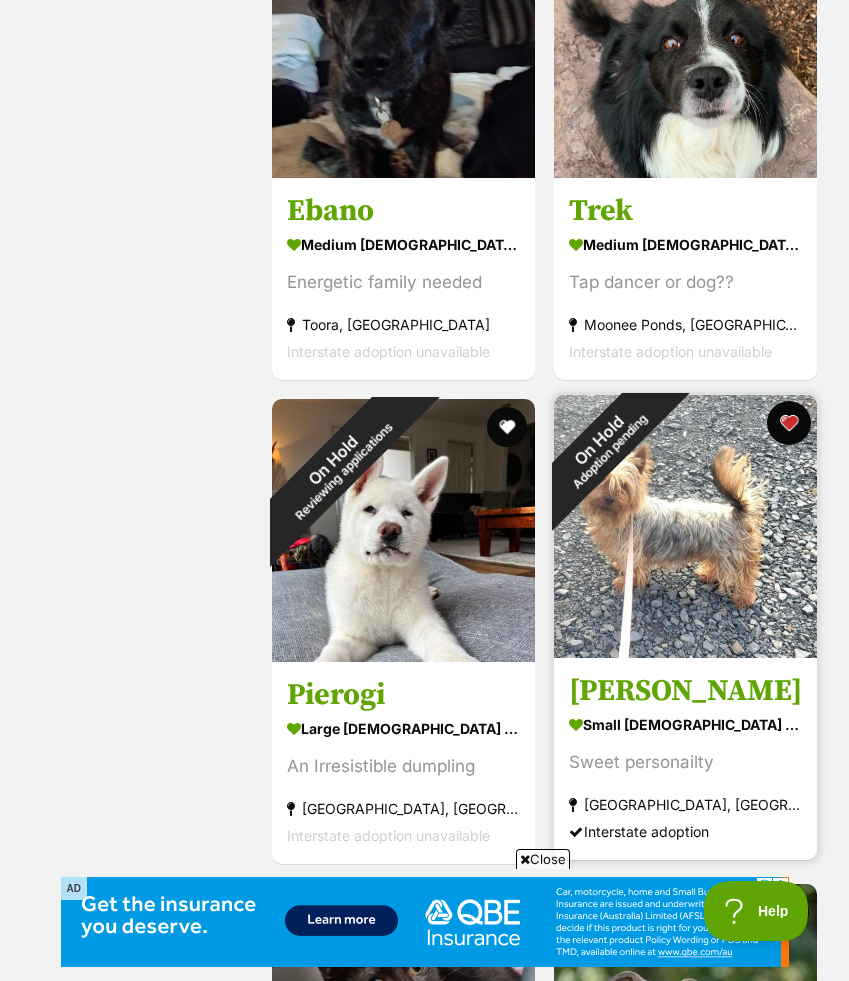 click at bounding box center (789, 423) 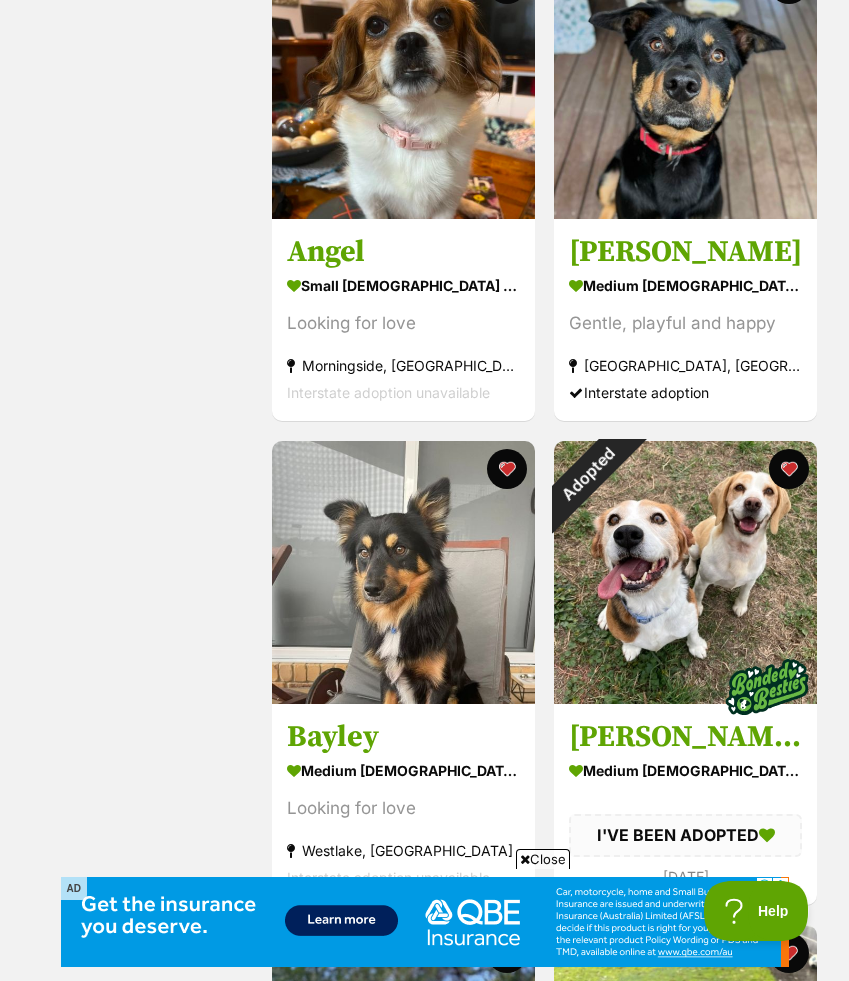 scroll, scrollTop: 13091, scrollLeft: 0, axis: vertical 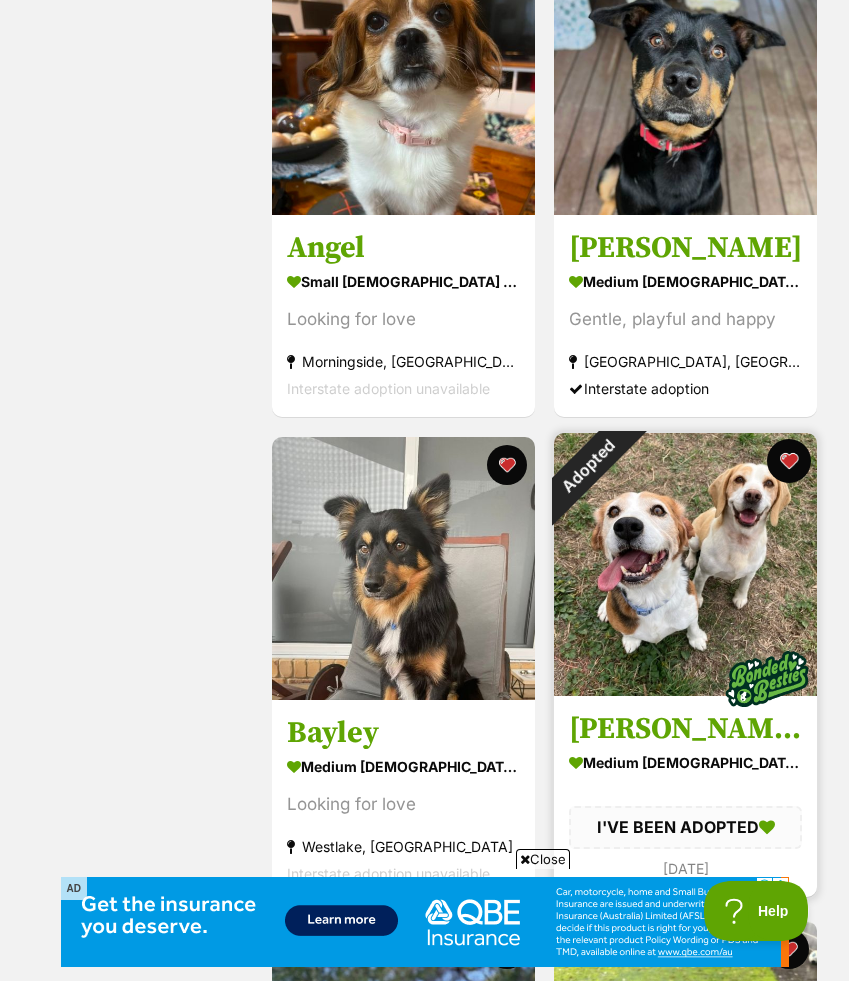 click at bounding box center [789, 461] 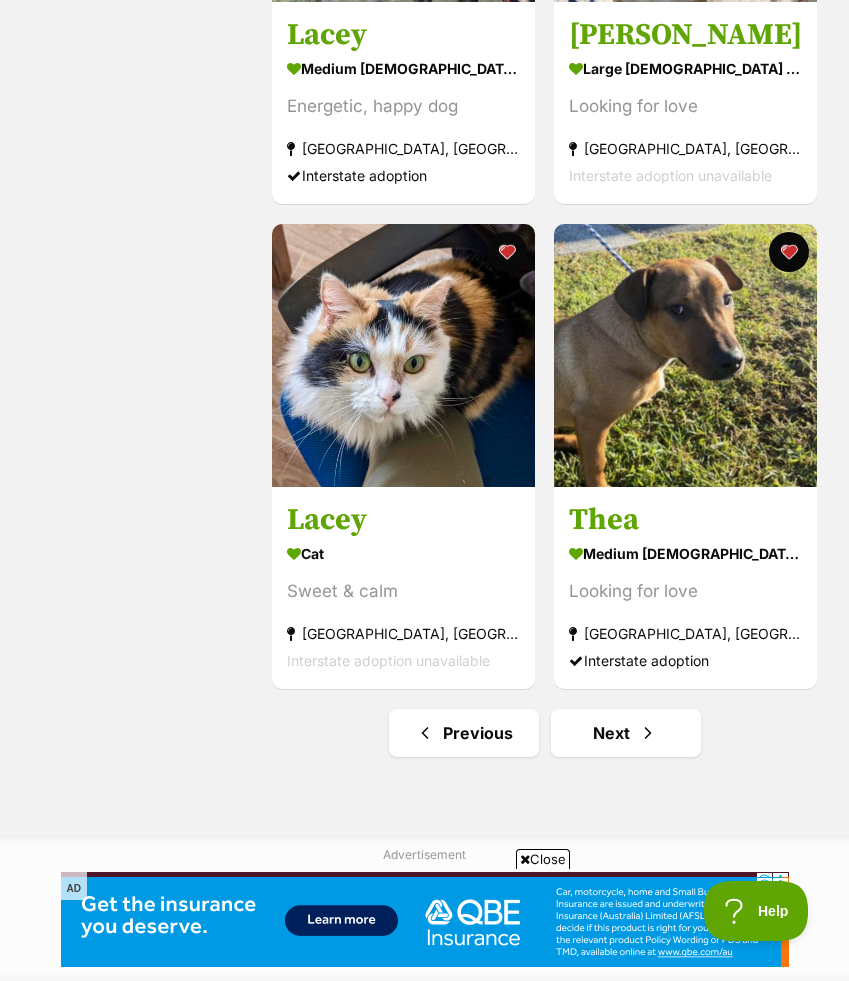 scroll, scrollTop: 14469, scrollLeft: 0, axis: vertical 